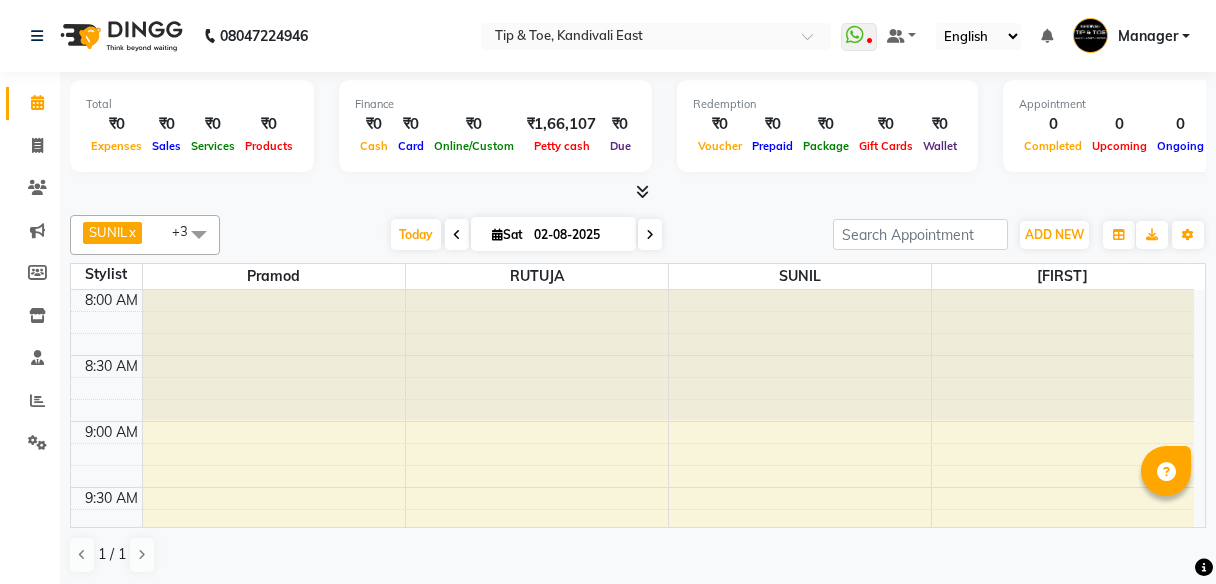 scroll, scrollTop: 0, scrollLeft: 0, axis: both 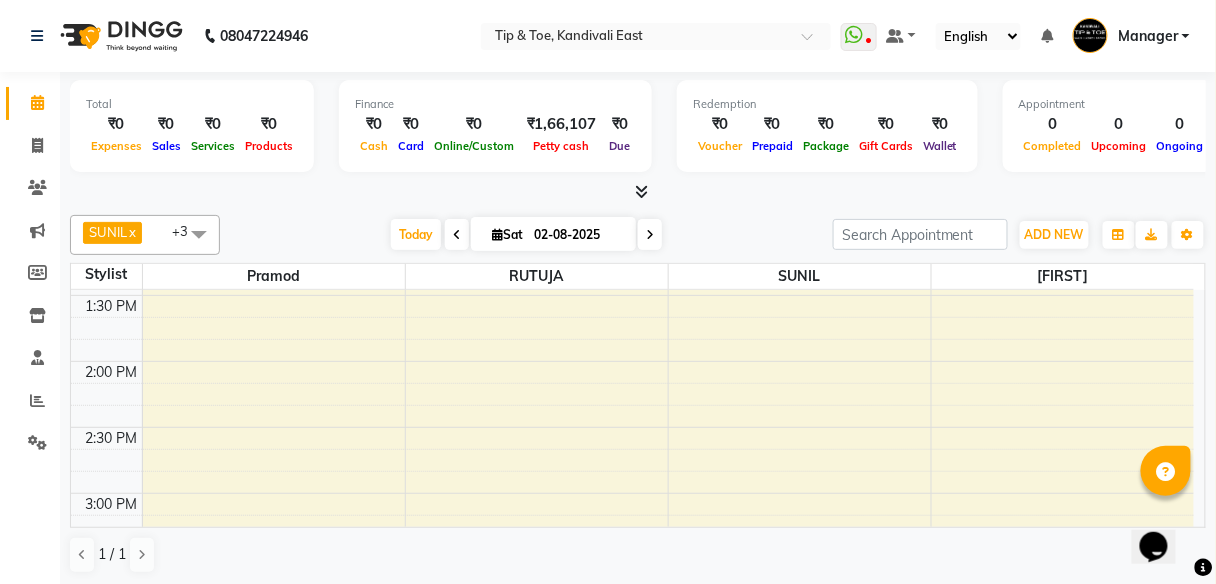 click on "8:00 AM 8:30 AM 9:00 AM 9:30 AM 10:00 AM 10:30 AM 11:00 AM 11:30 AM 12:00 PM 12:30 PM 1:00 PM 1:30 PM 2:00 PM 2:30 PM 3:00 PM 3:30 PM 4:00 PM 4:30 PM 5:00 PM 5:30 PM 6:00 PM 6:30 PM 7:00 PM 7:30 PM 8:00 PM 8:30 PM" at bounding box center [632, 427] 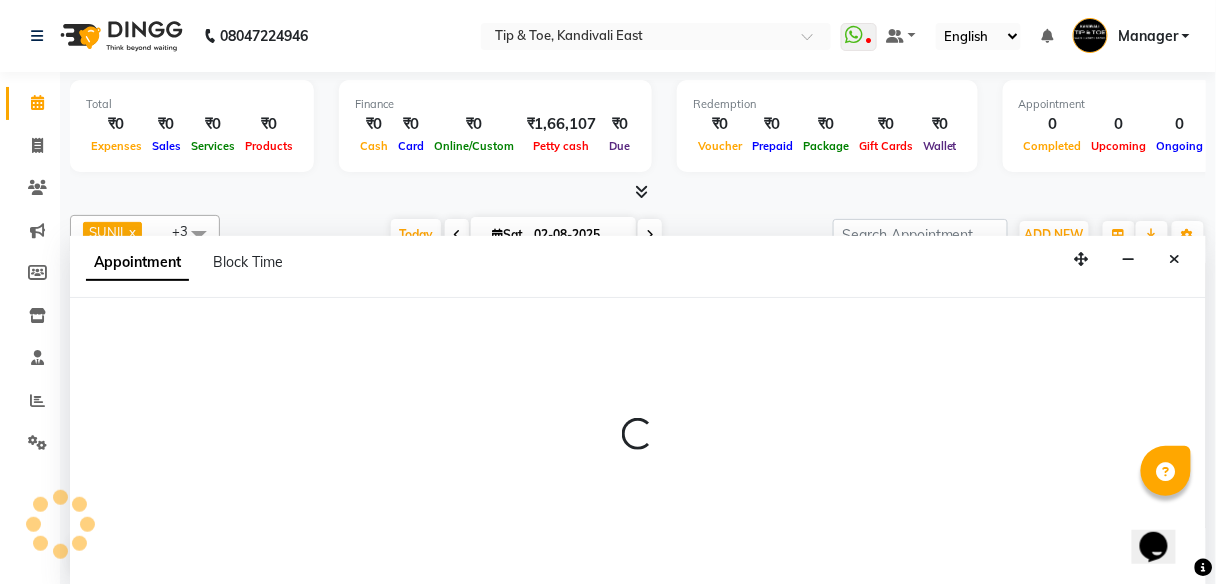 scroll, scrollTop: 1, scrollLeft: 0, axis: vertical 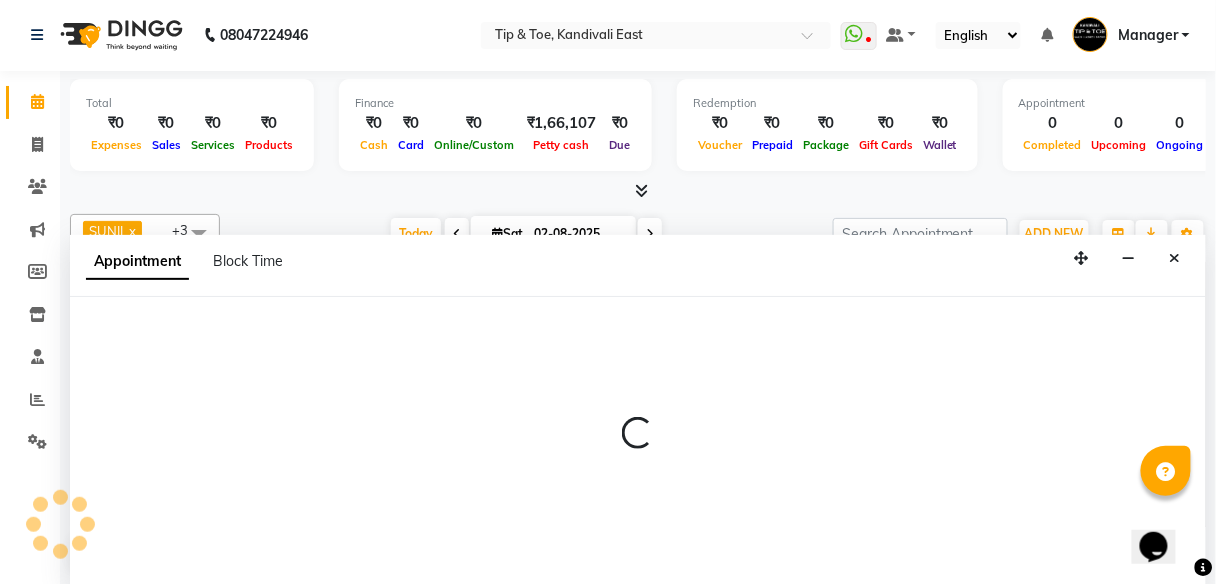 select on "70361" 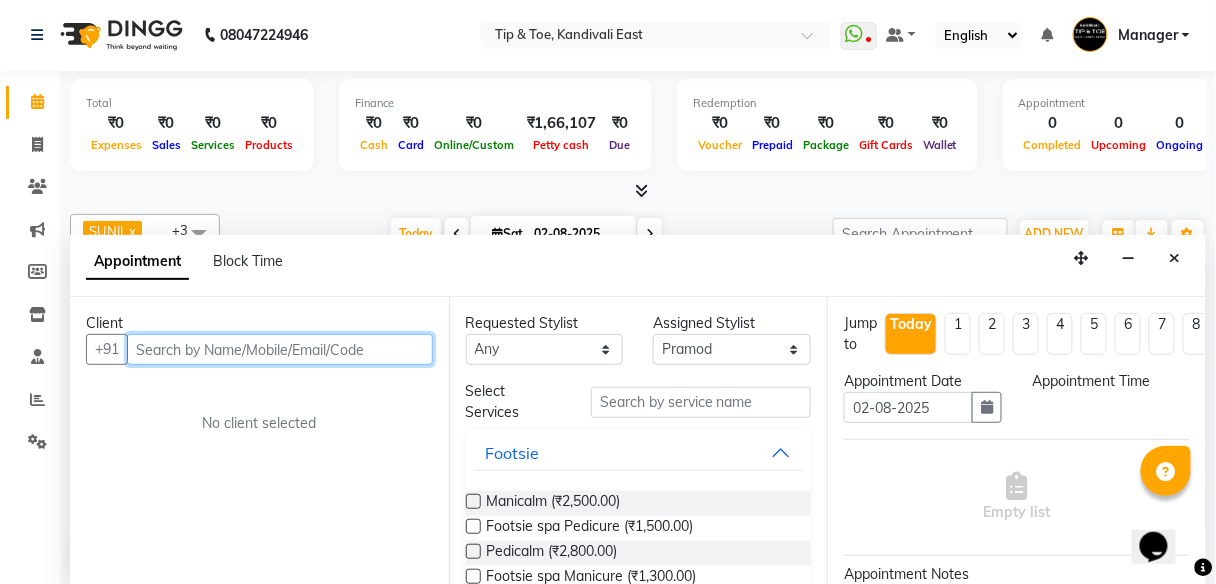 select on "840" 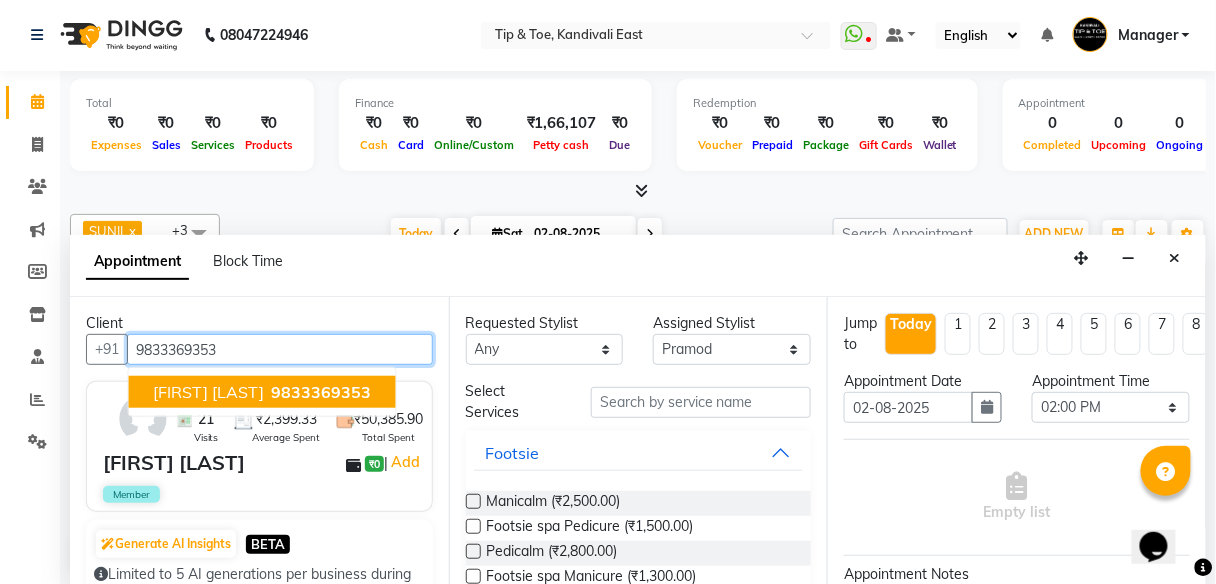 click on "[FIRST] [LAST]" at bounding box center (208, 392) 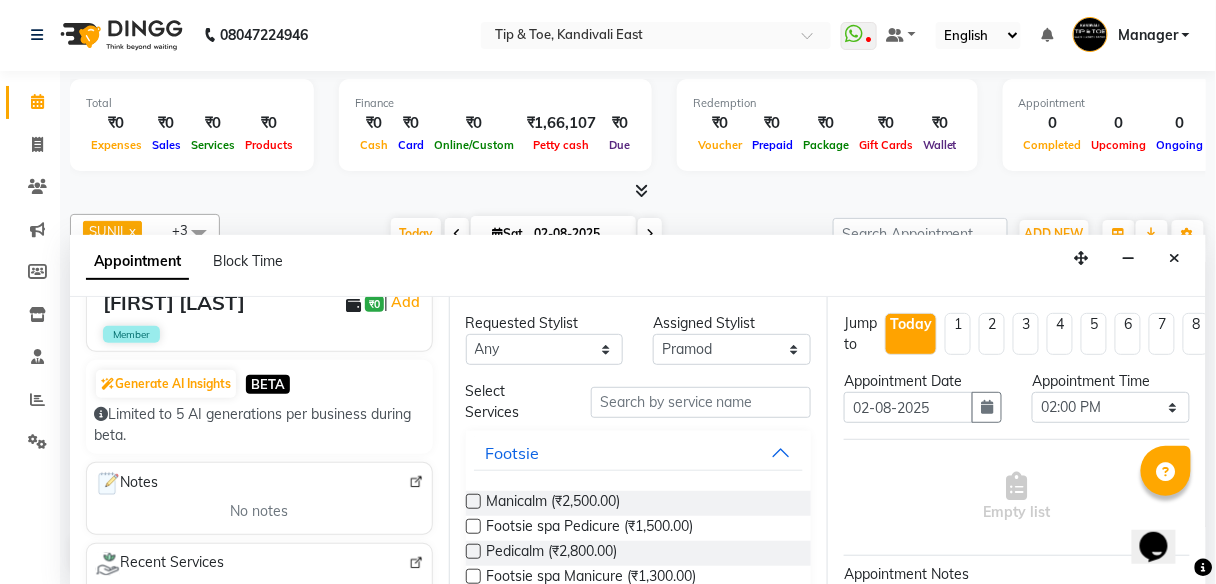 scroll, scrollTop: 240, scrollLeft: 0, axis: vertical 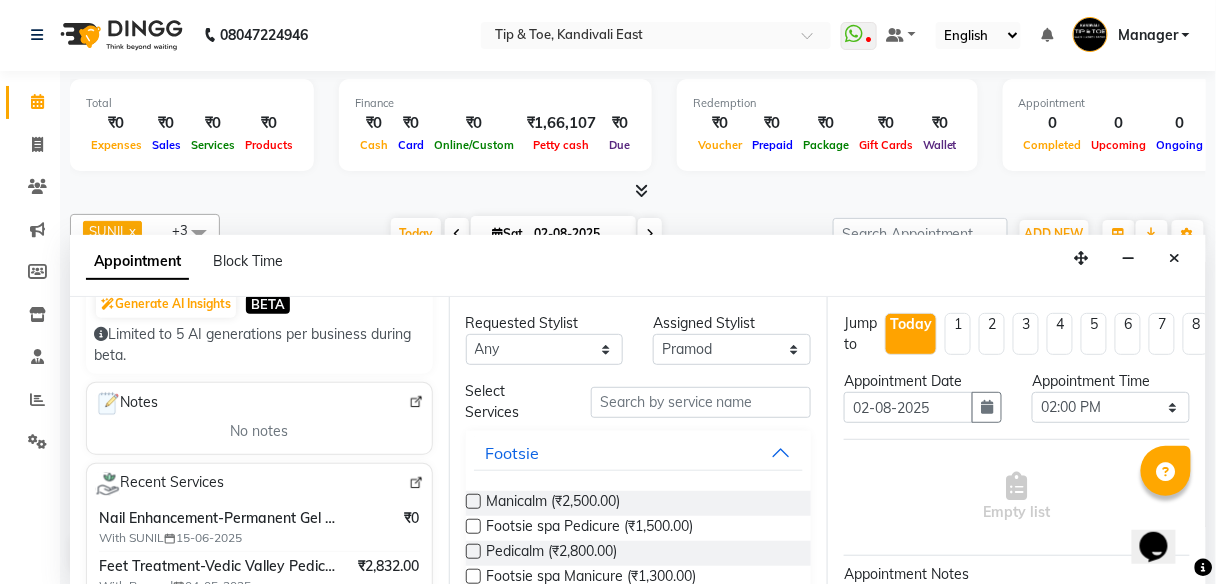type on "9833369353" 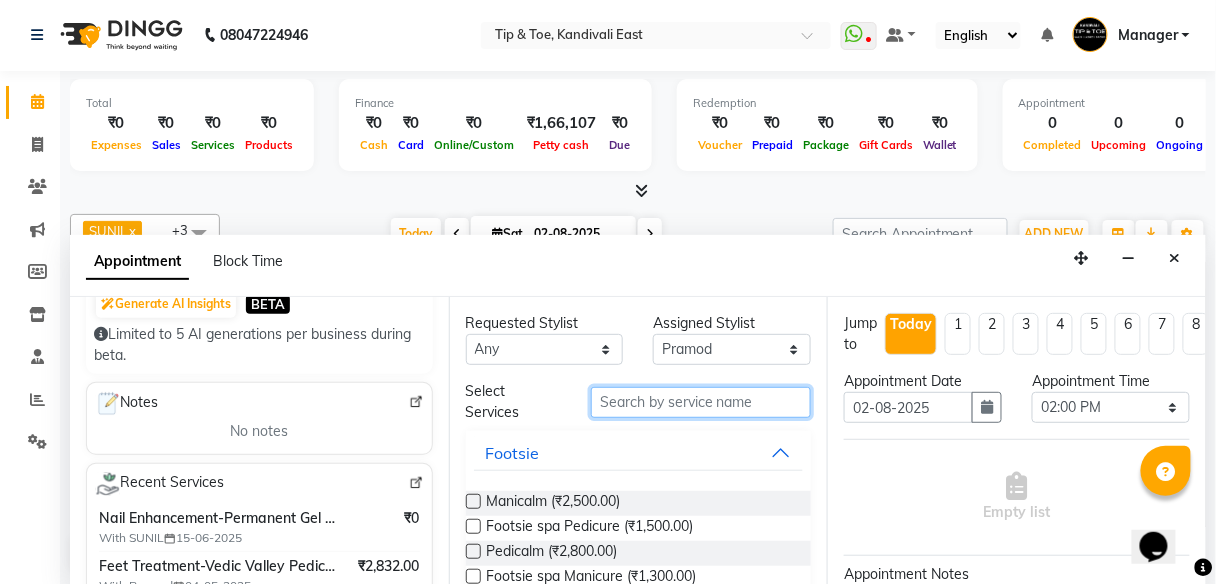 click at bounding box center (701, 402) 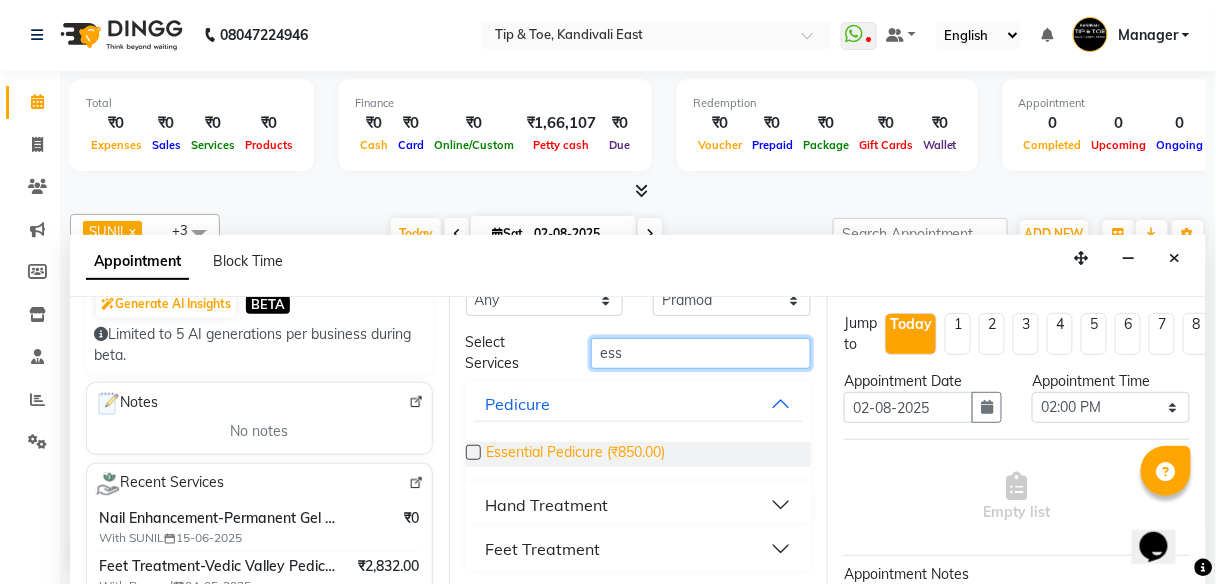 scroll, scrollTop: 50, scrollLeft: 0, axis: vertical 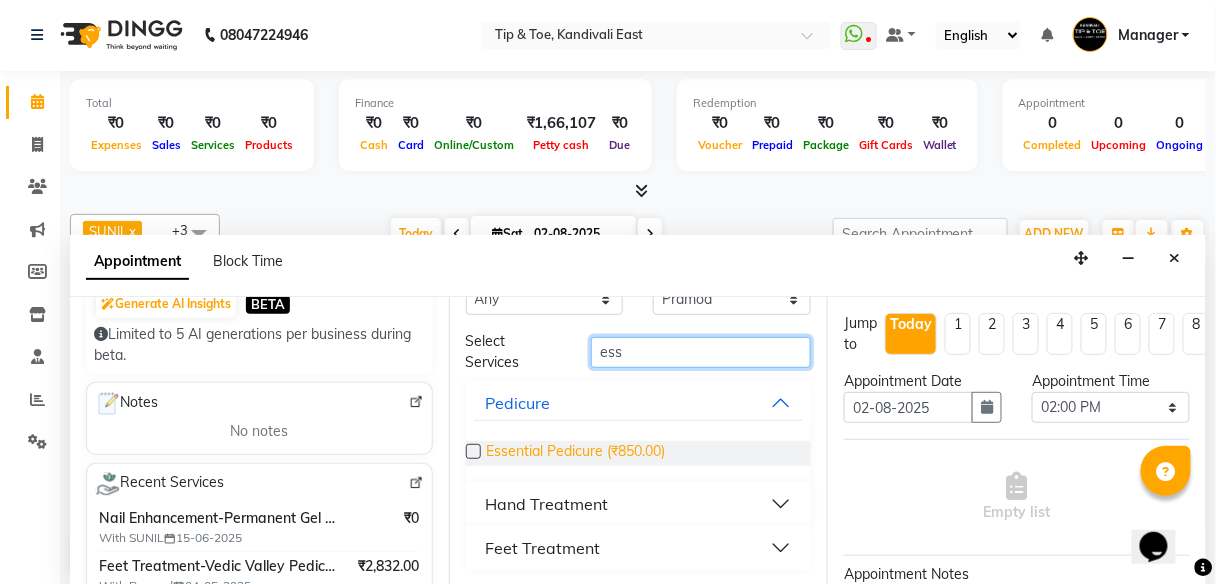 type on "ess" 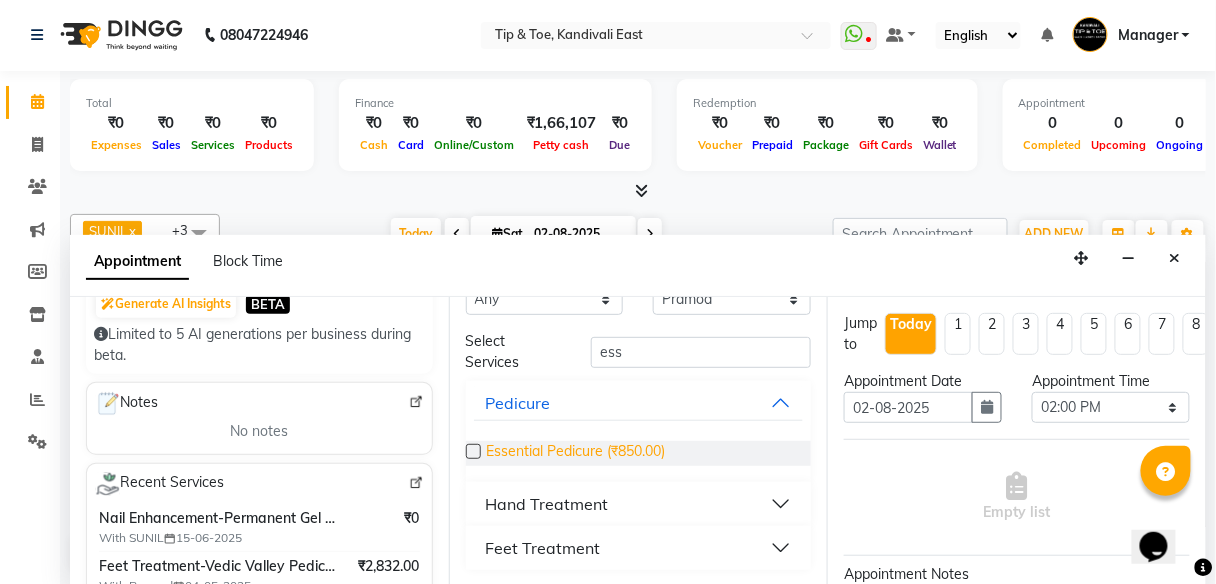 click on "Hand Treatment" at bounding box center [547, 504] 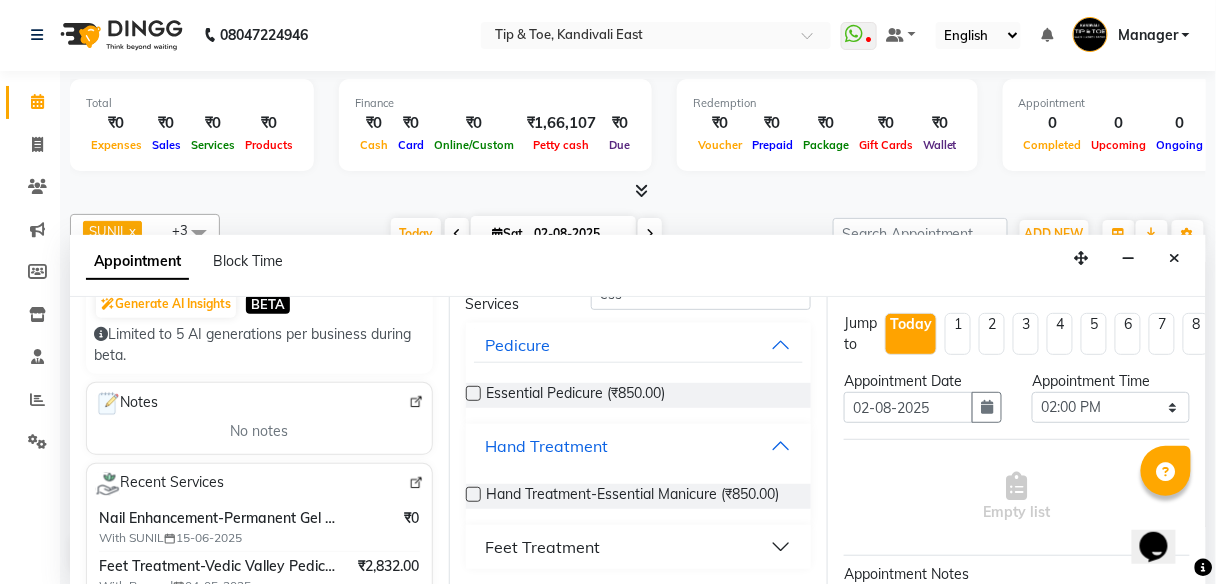 scroll, scrollTop: 124, scrollLeft: 0, axis: vertical 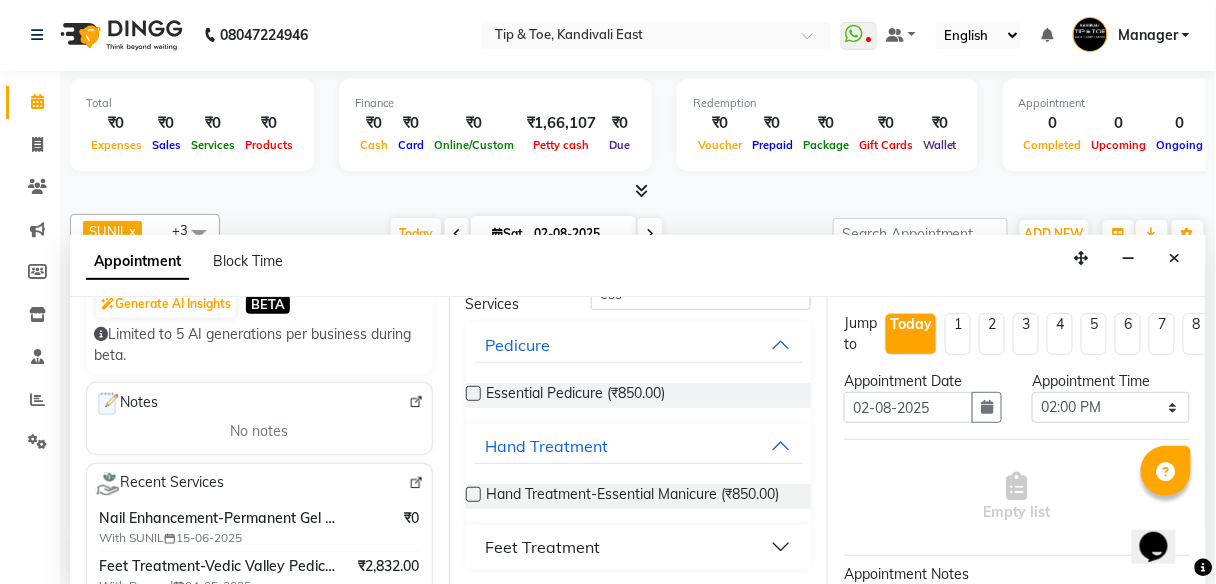 click on "Feet Treatment" at bounding box center (543, 547) 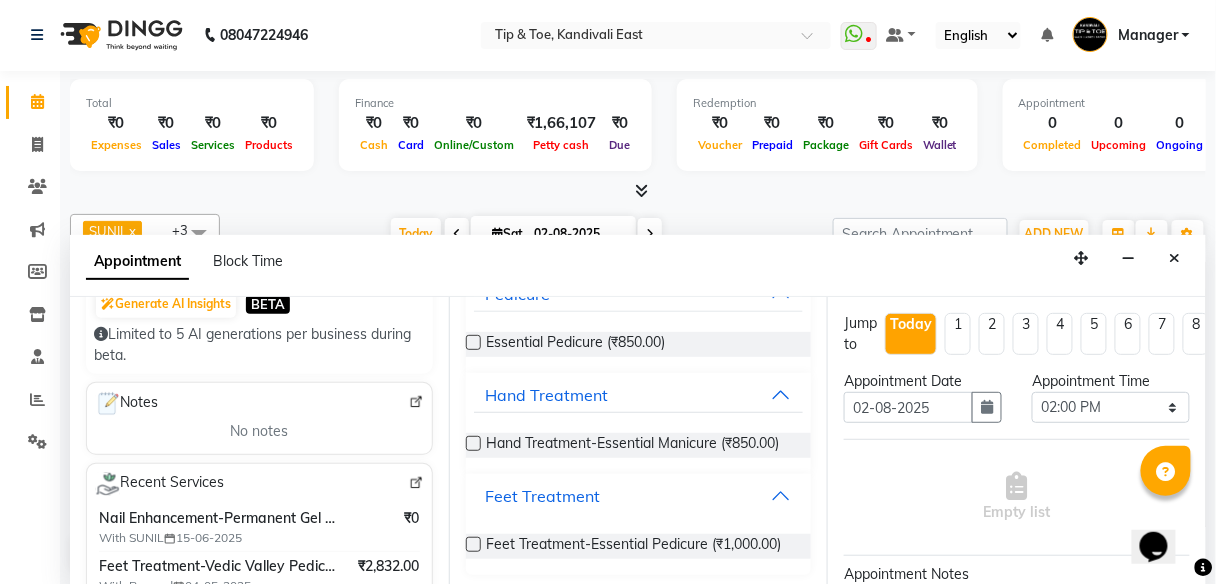 scroll, scrollTop: 198, scrollLeft: 0, axis: vertical 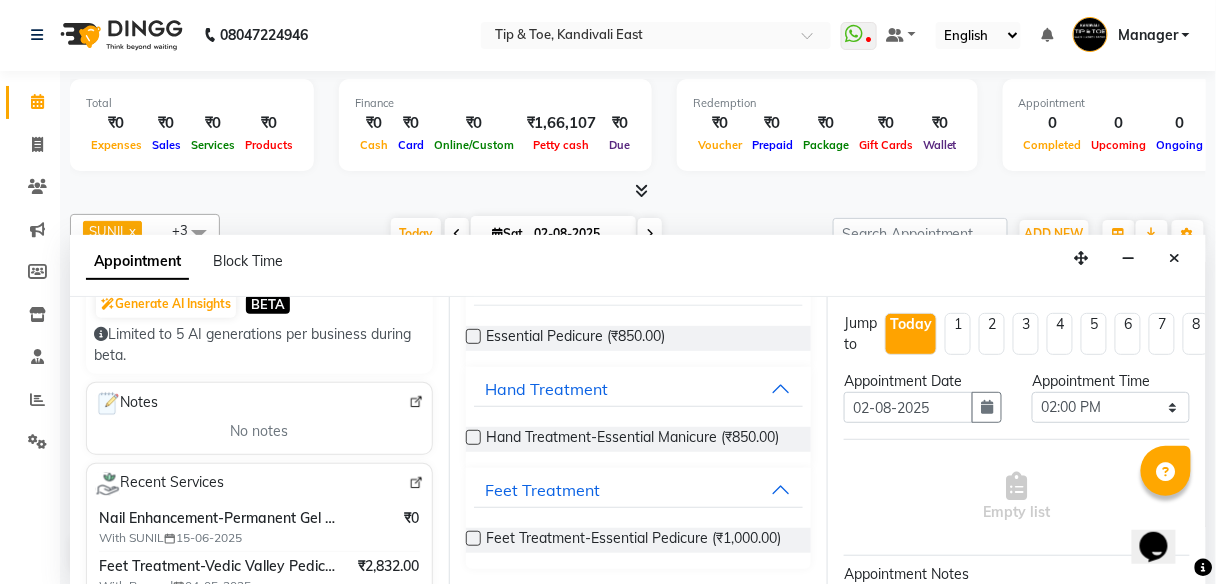 click at bounding box center [473, 538] 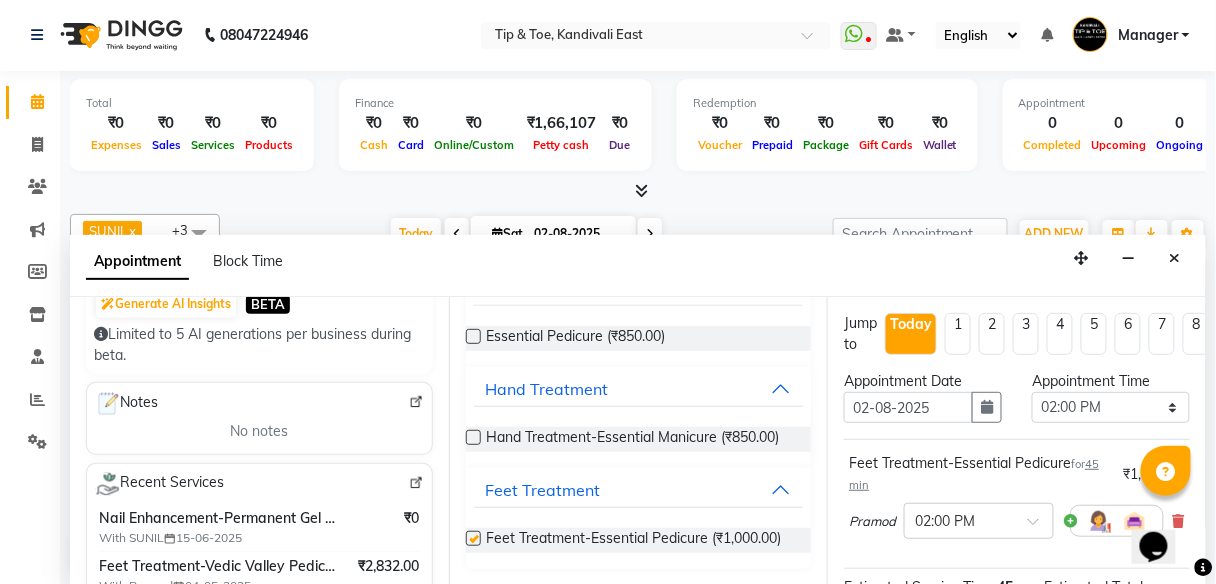 checkbox on "false" 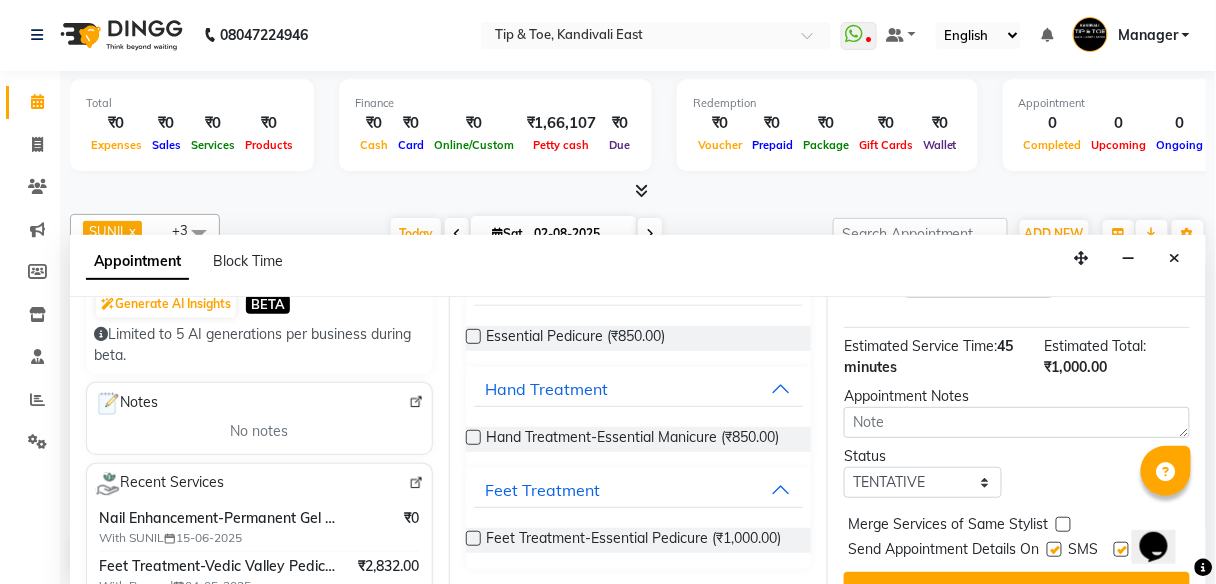 scroll, scrollTop: 307, scrollLeft: 0, axis: vertical 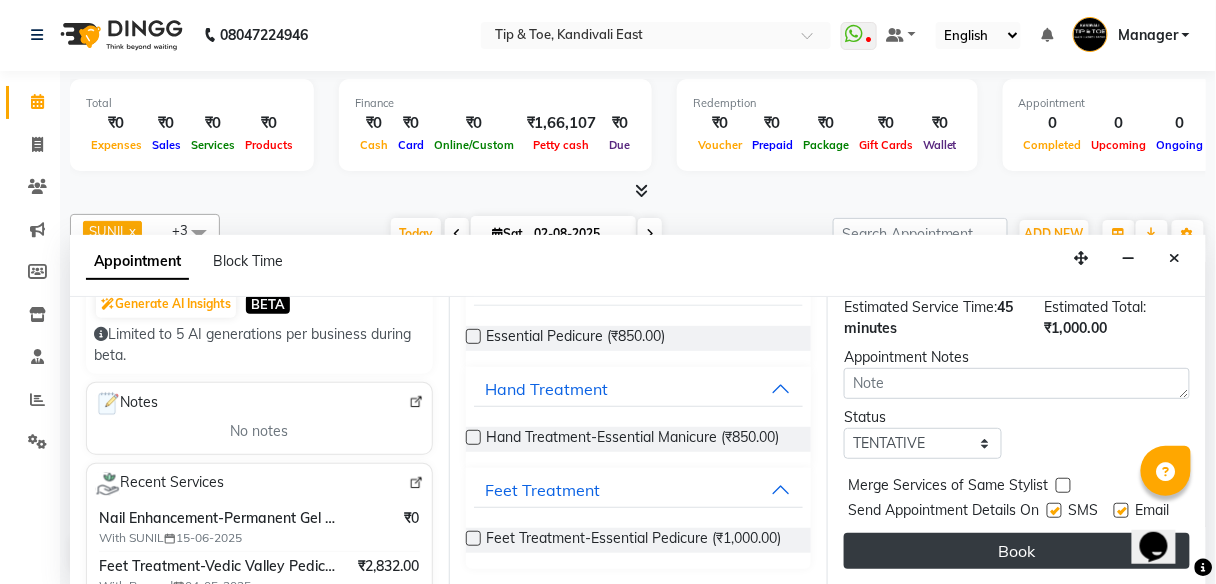 click on "Book" at bounding box center (1017, 551) 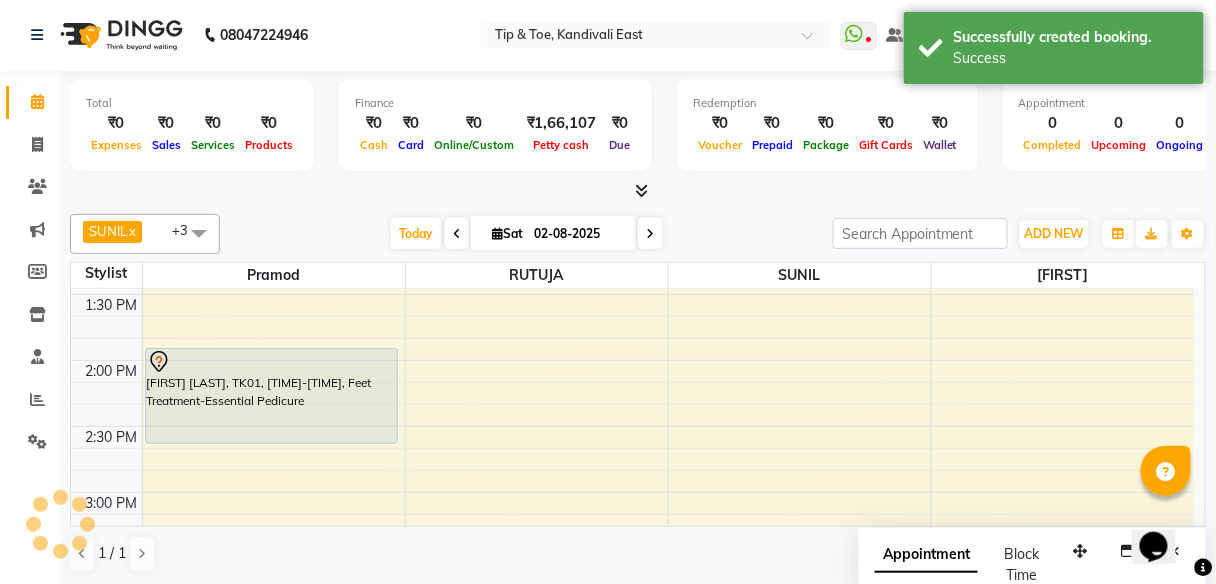 scroll, scrollTop: 0, scrollLeft: 0, axis: both 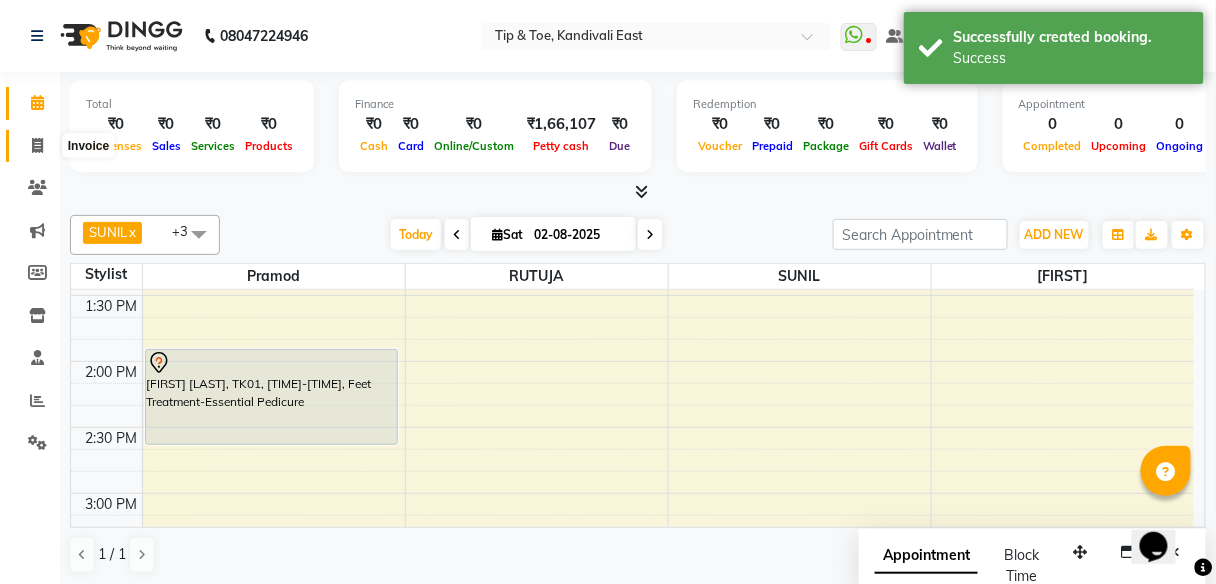 click 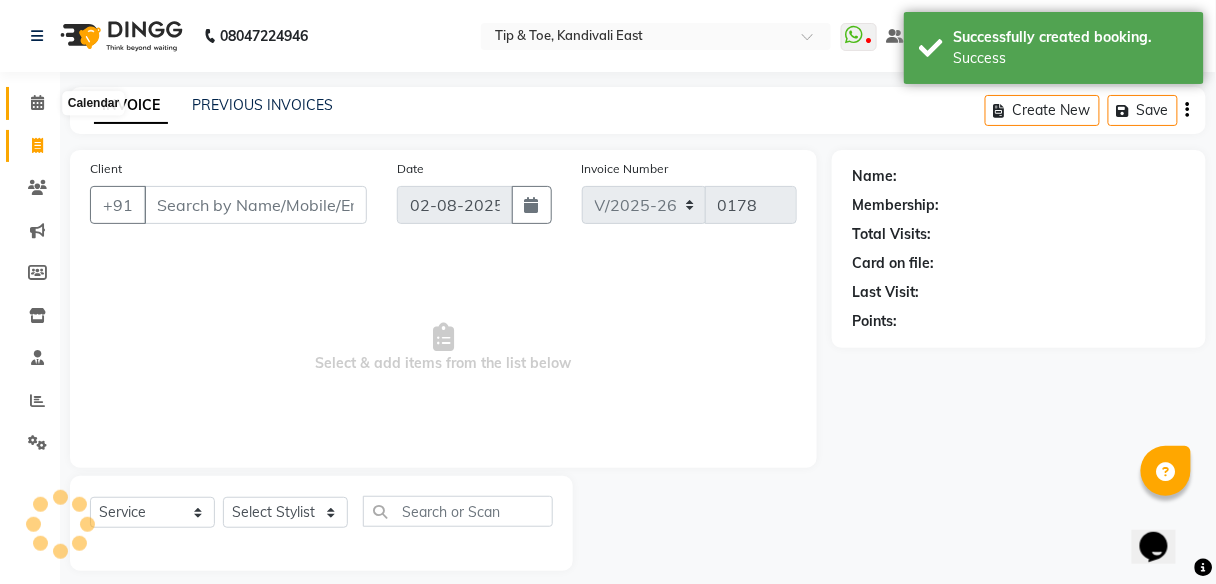 click 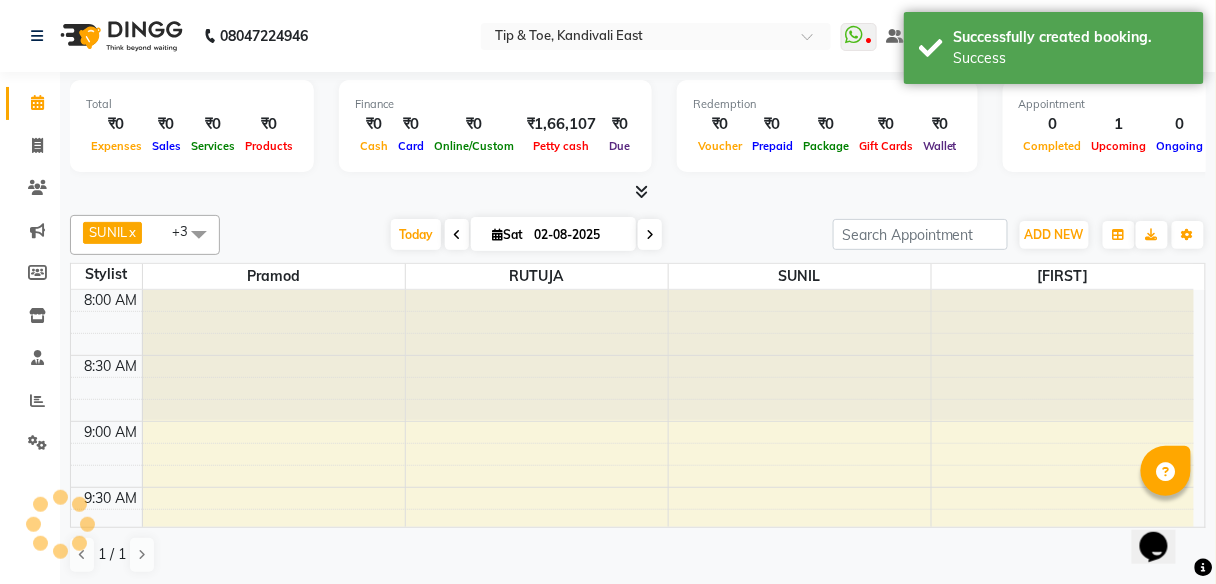 scroll, scrollTop: 0, scrollLeft: 0, axis: both 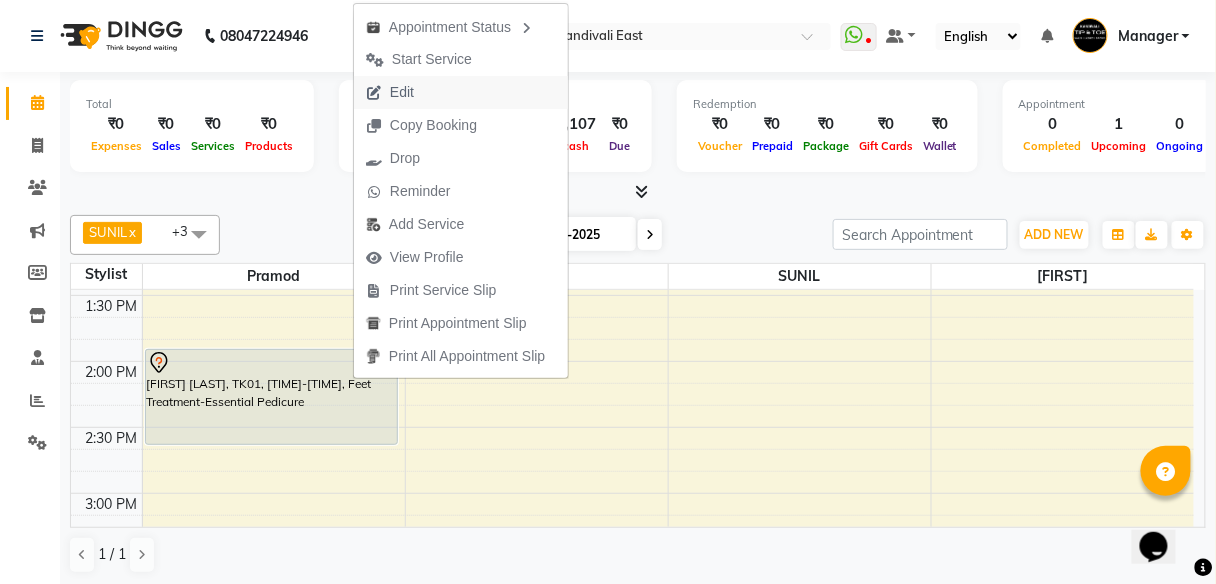 click on "Edit" at bounding box center [390, 92] 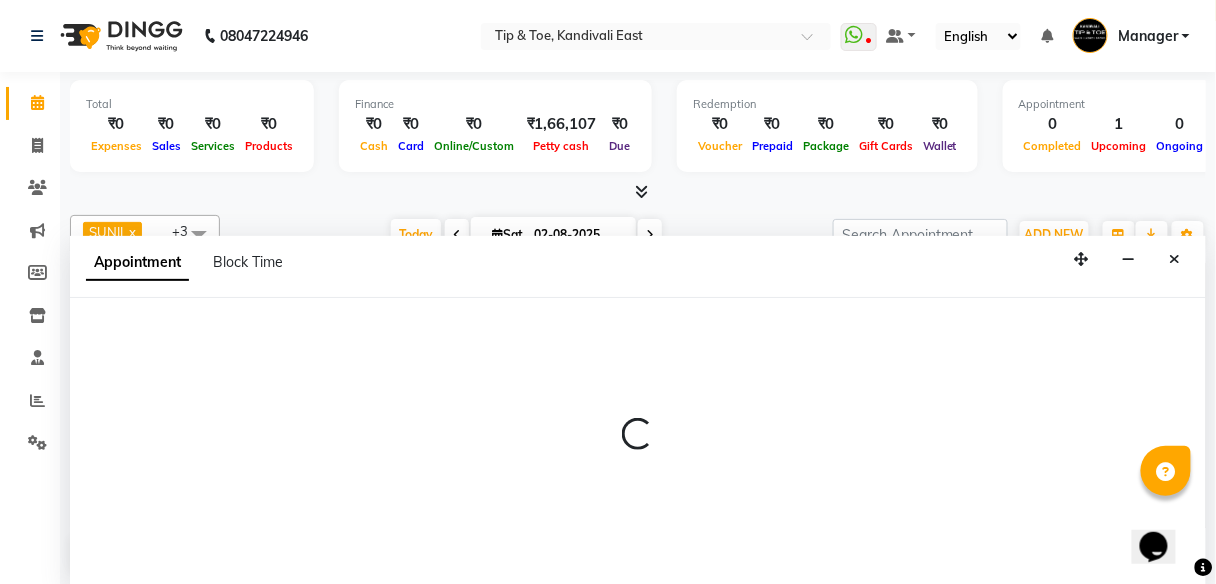 select on "tentative" 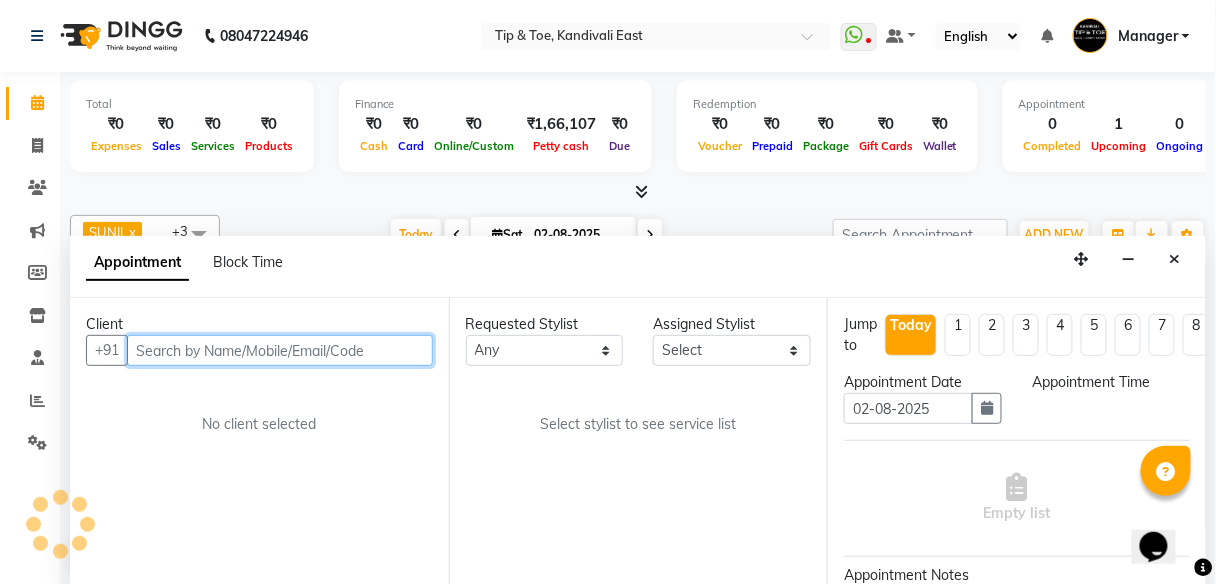select on "840" 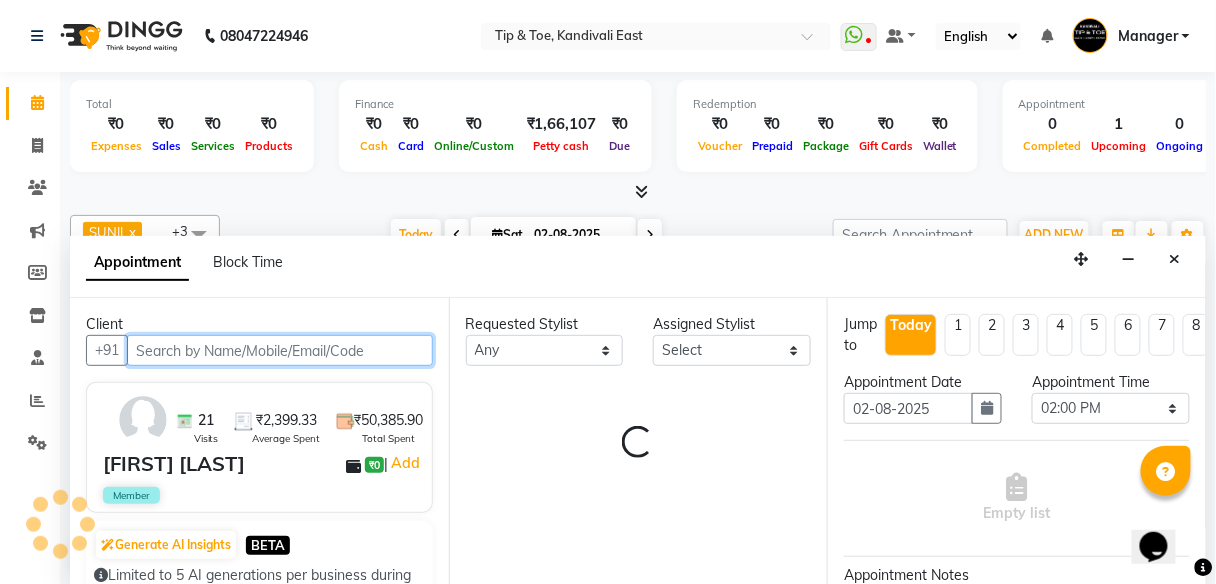 scroll, scrollTop: 1, scrollLeft: 0, axis: vertical 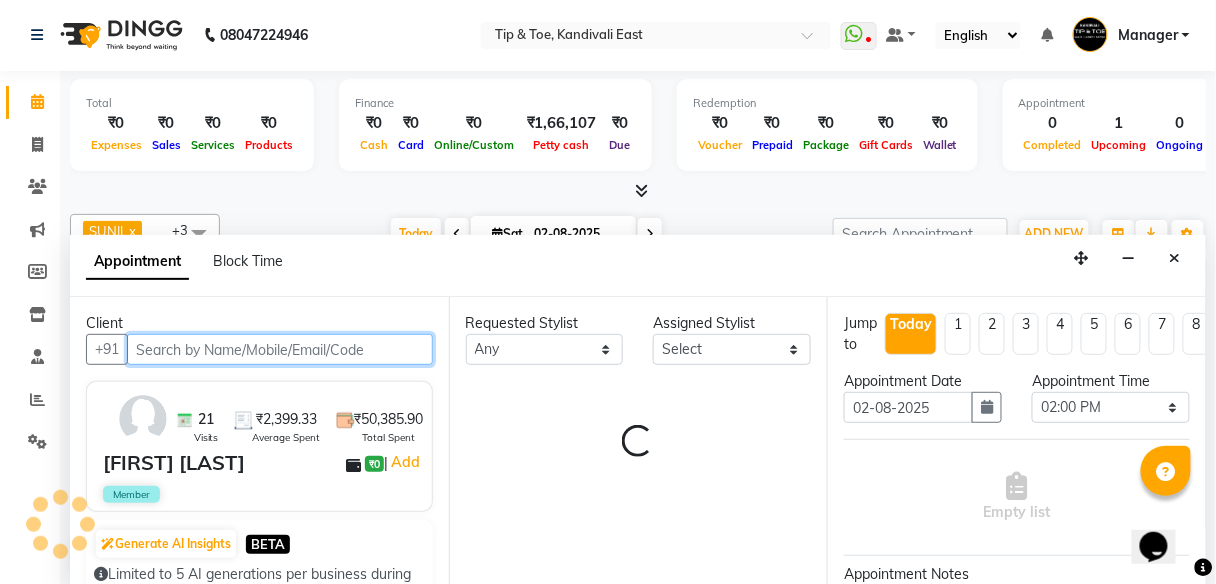 select on "70361" 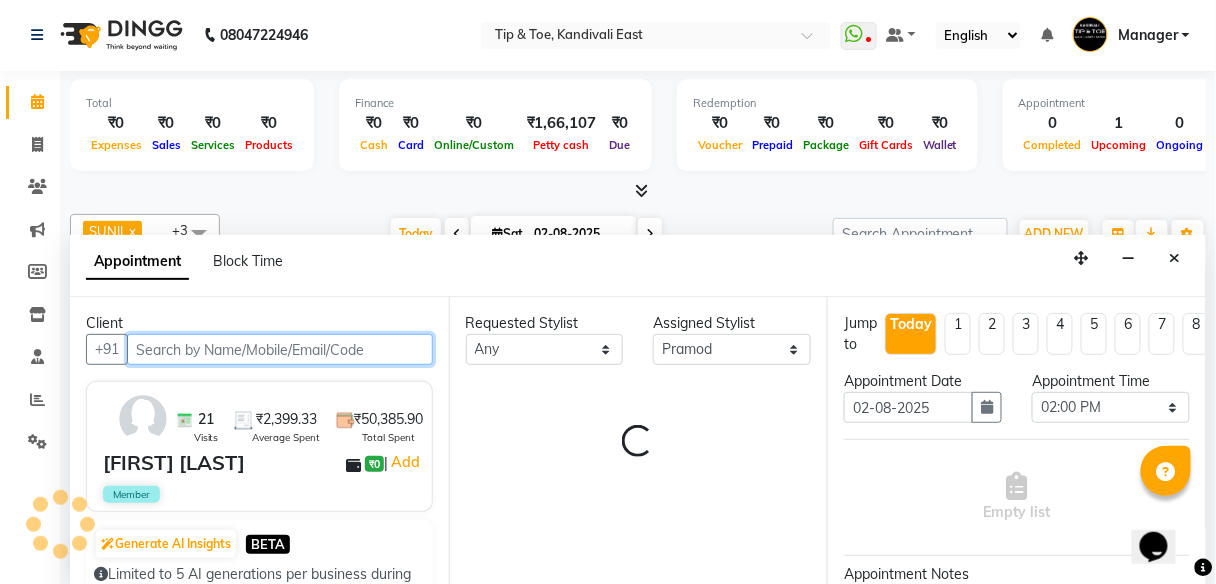 select on "3941" 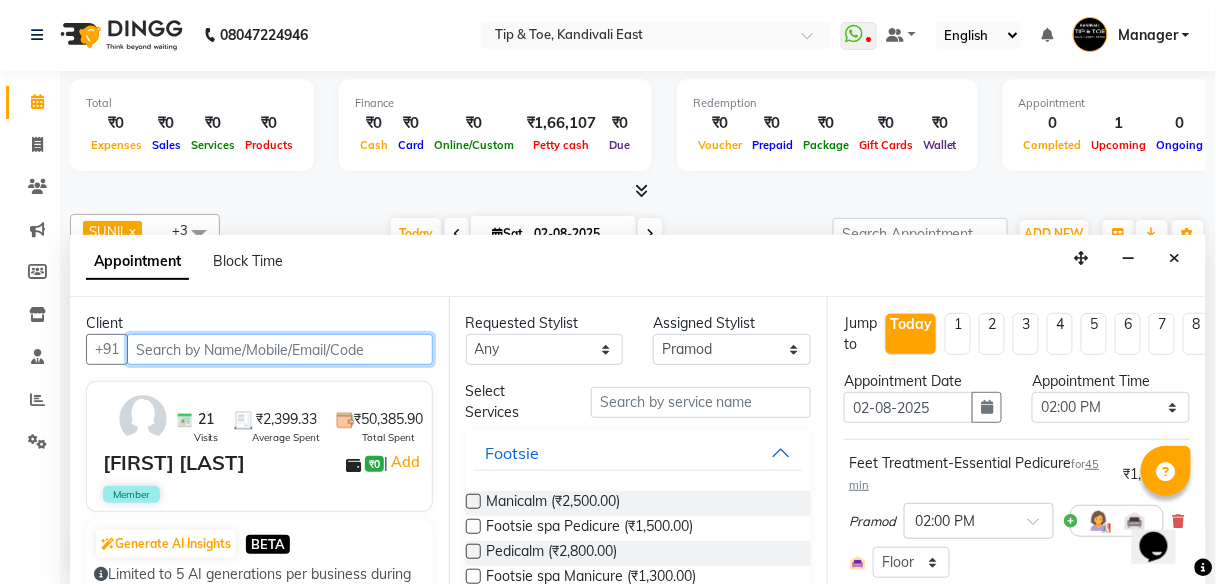 scroll, scrollTop: 400, scrollLeft: 0, axis: vertical 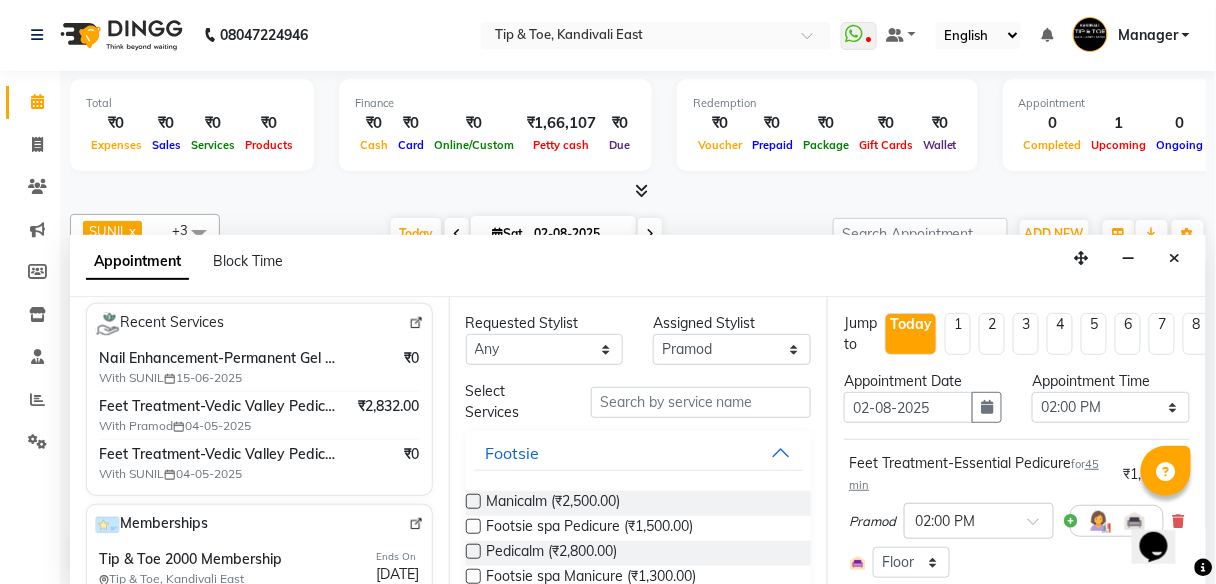 click at bounding box center [416, 323] 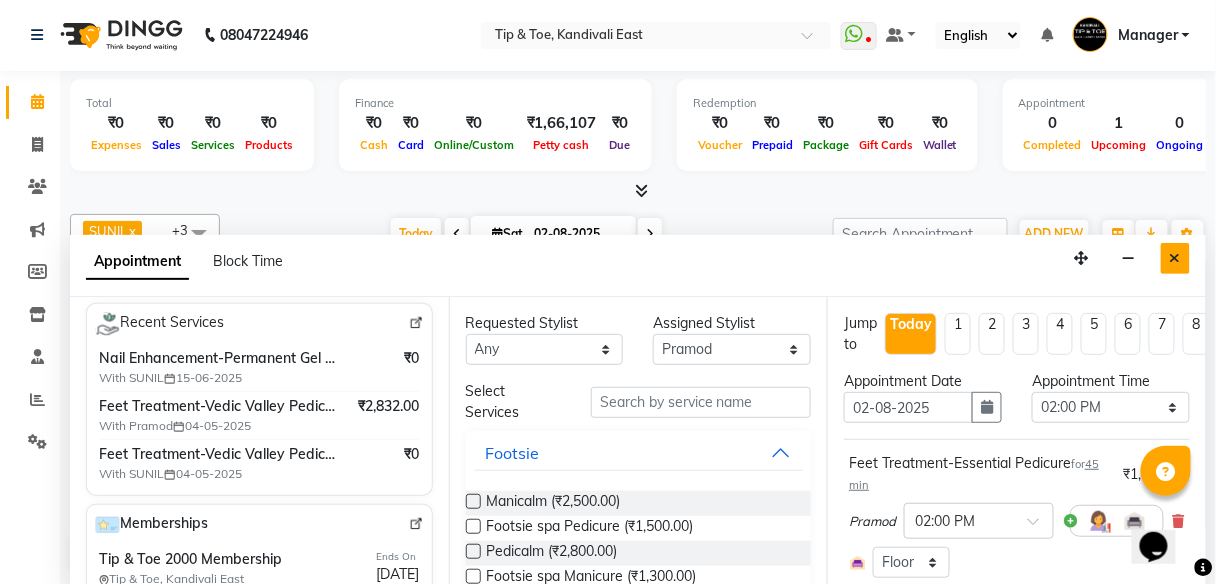 click at bounding box center (1175, 258) 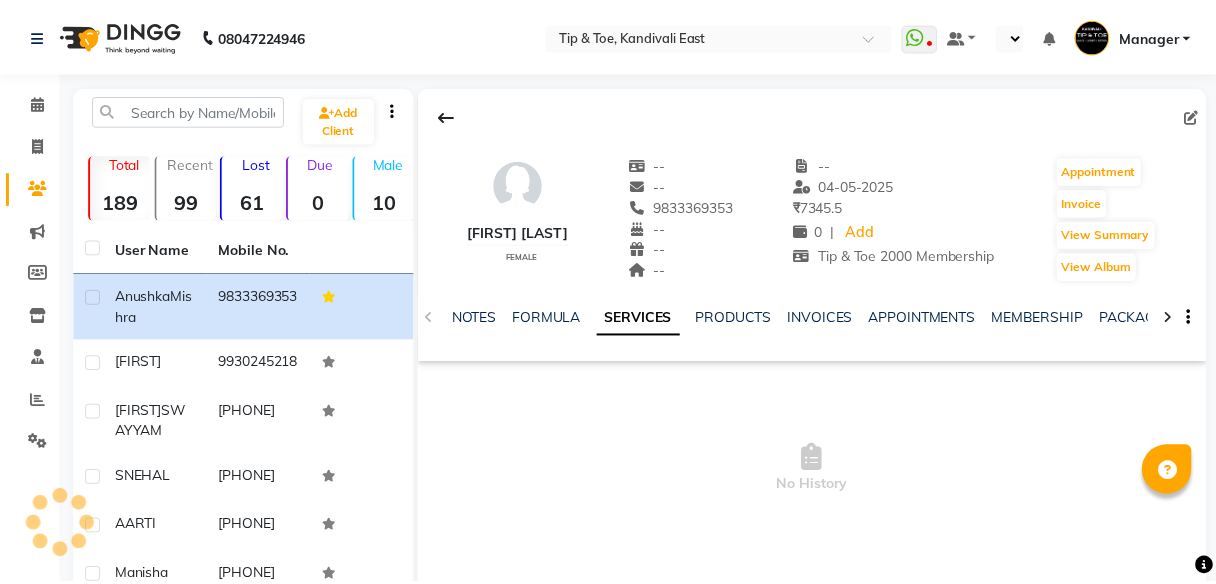 scroll, scrollTop: 0, scrollLeft: 0, axis: both 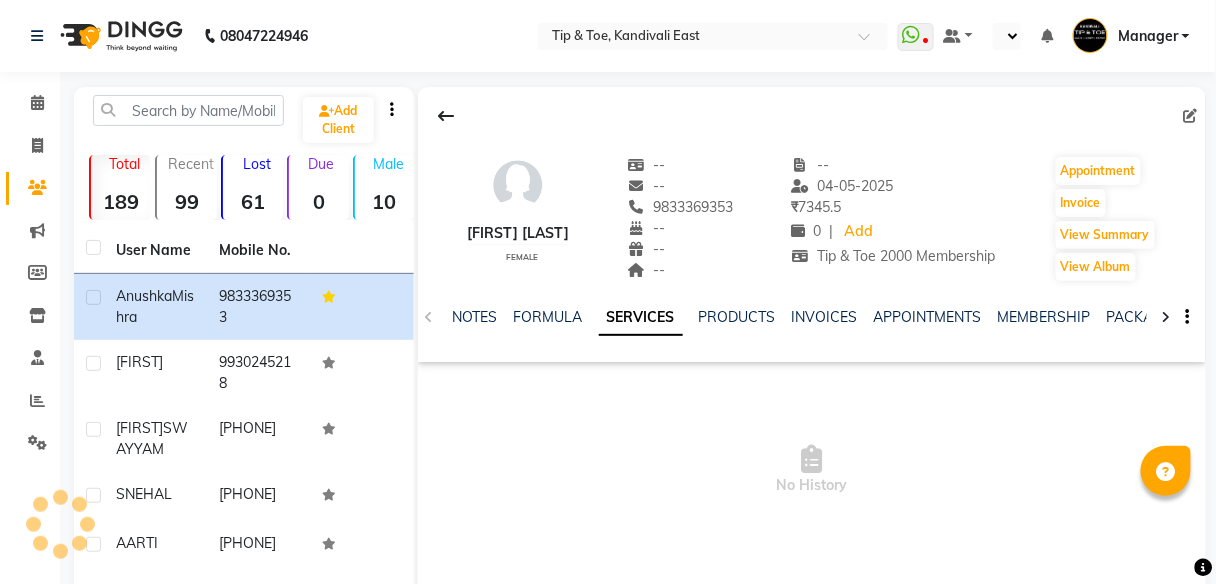 select on "en" 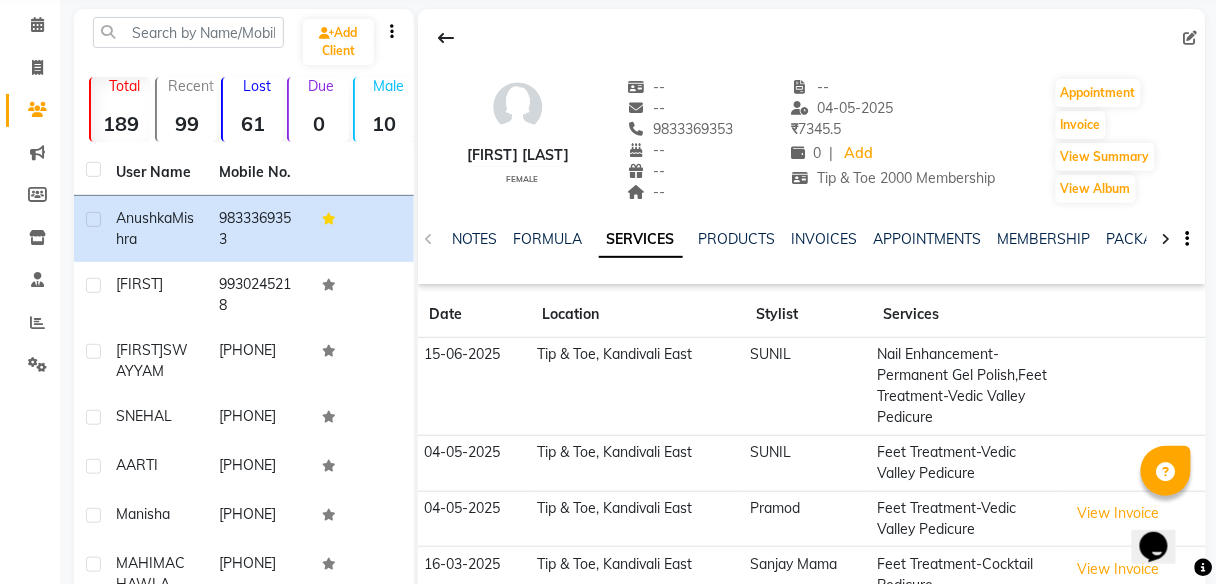 scroll, scrollTop: 0, scrollLeft: 0, axis: both 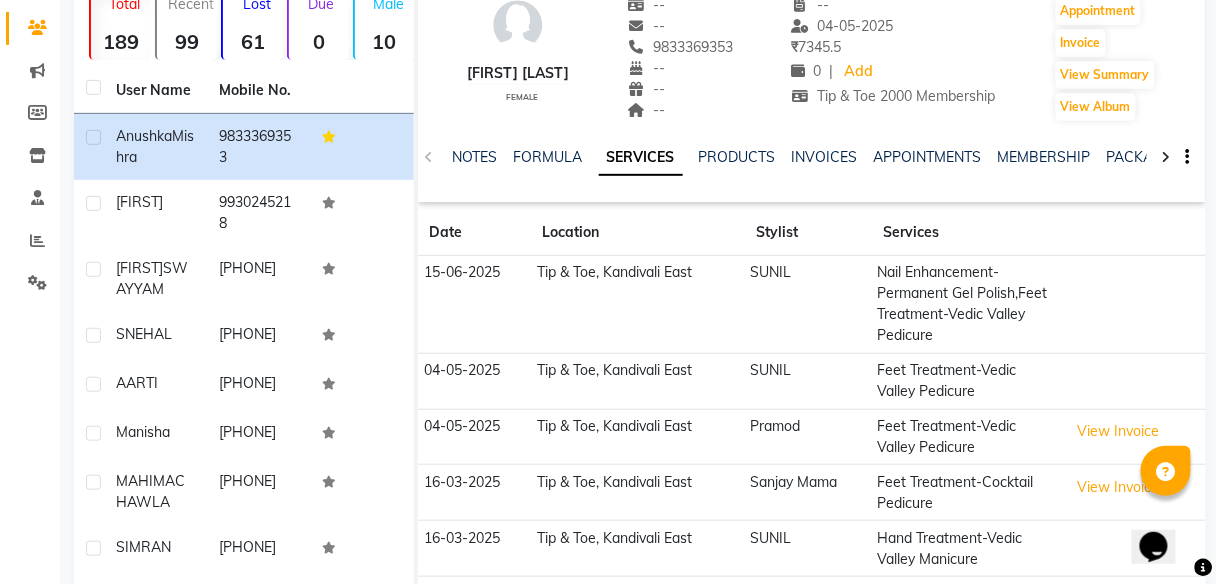 click on "Nail Enhancement-Permanent Gel Polish,Feet Treatment-Vedic Valley Pedicure" 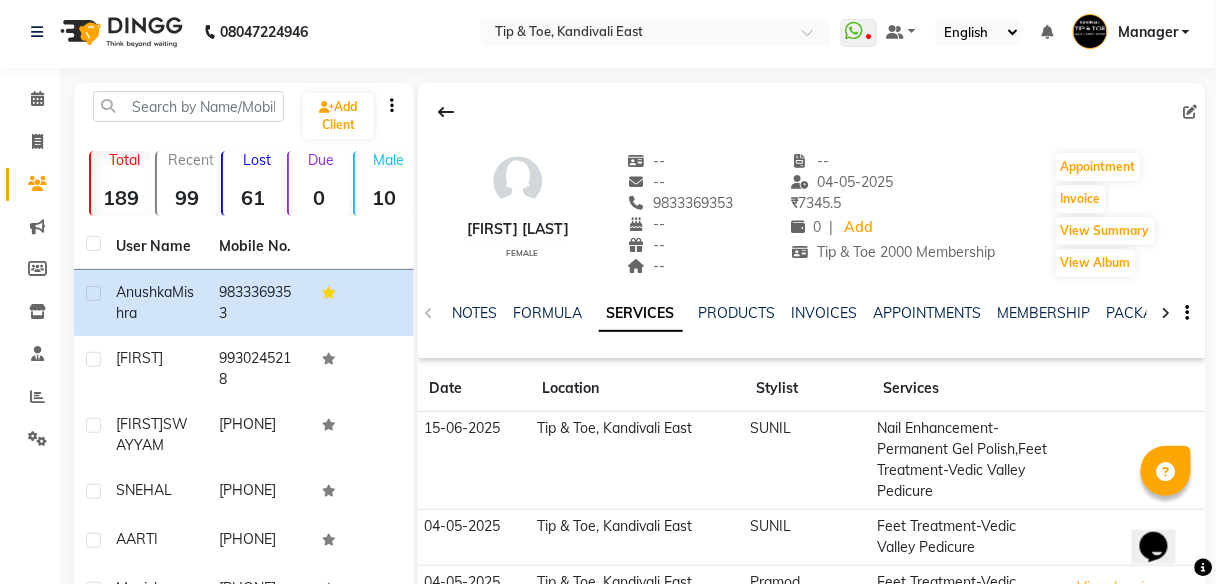 scroll, scrollTop: 0, scrollLeft: 0, axis: both 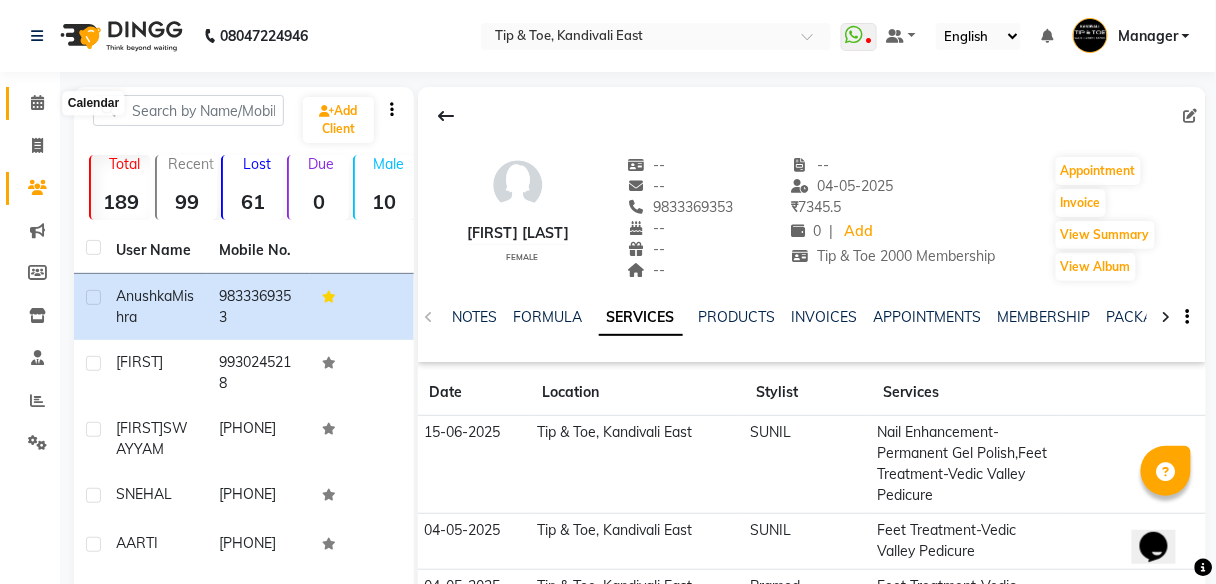 click 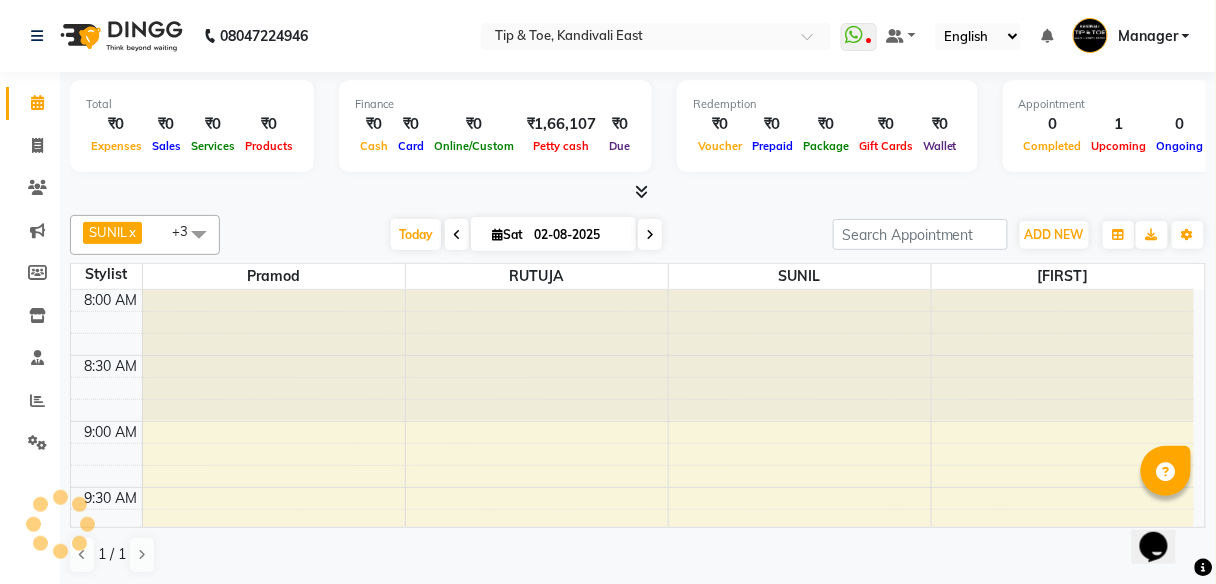 scroll, scrollTop: 520, scrollLeft: 0, axis: vertical 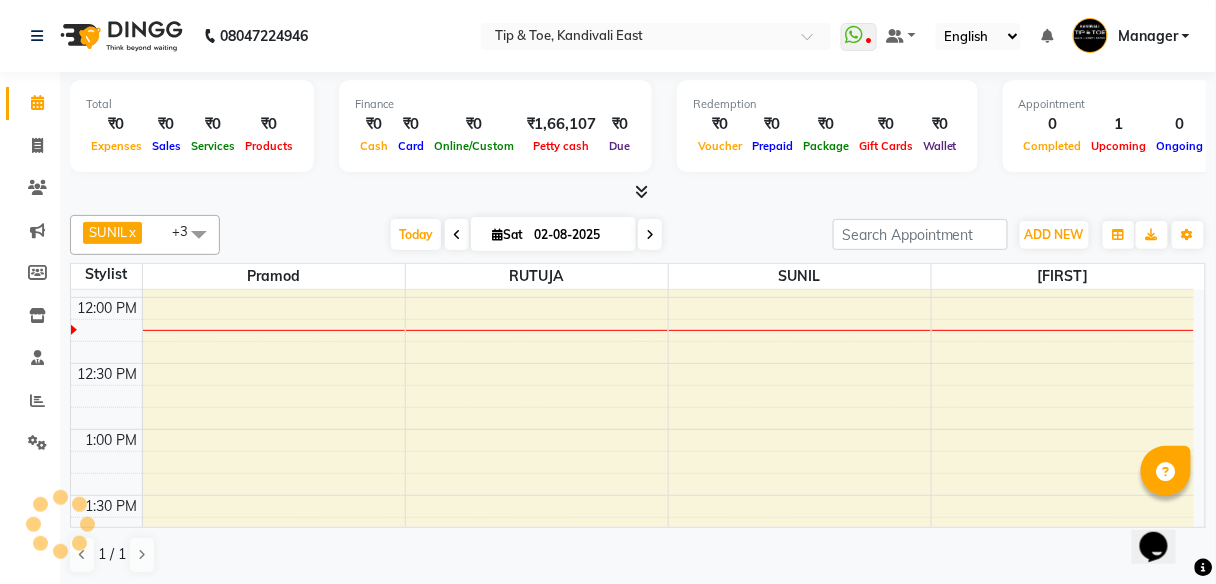 click on "02-08-2025" at bounding box center (578, 235) 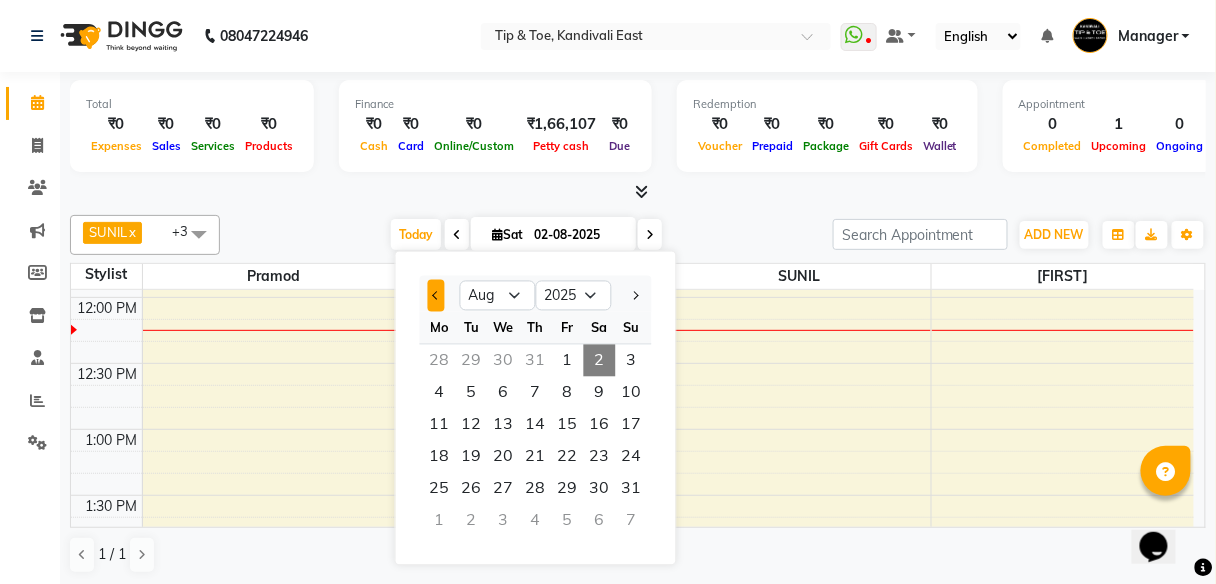 click at bounding box center (436, 295) 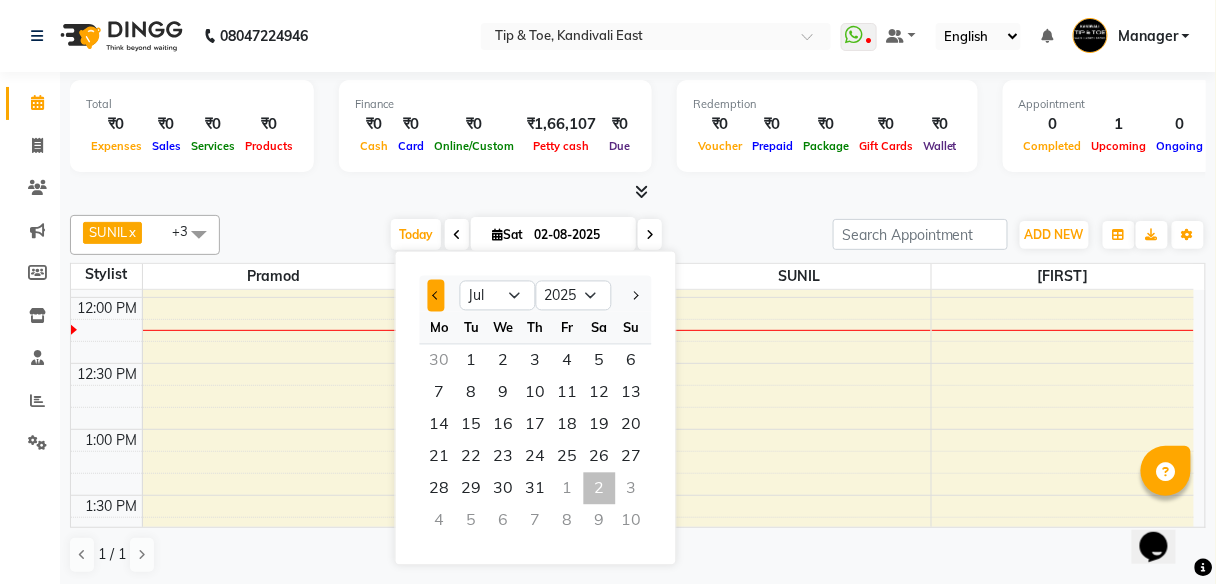 click at bounding box center (436, 295) 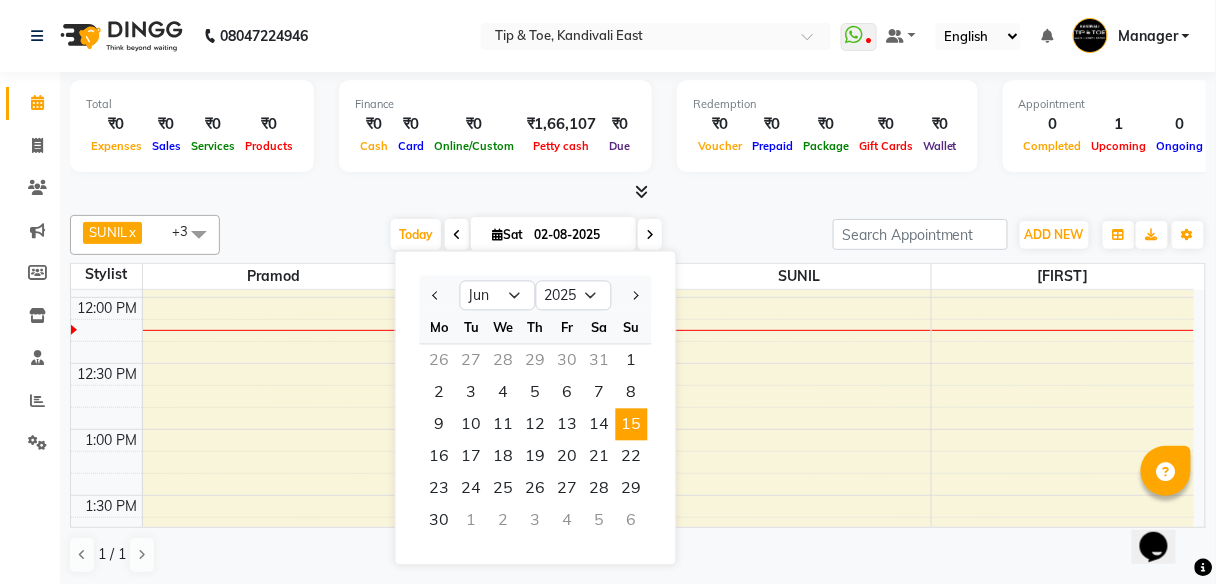 click on "15" at bounding box center [632, 425] 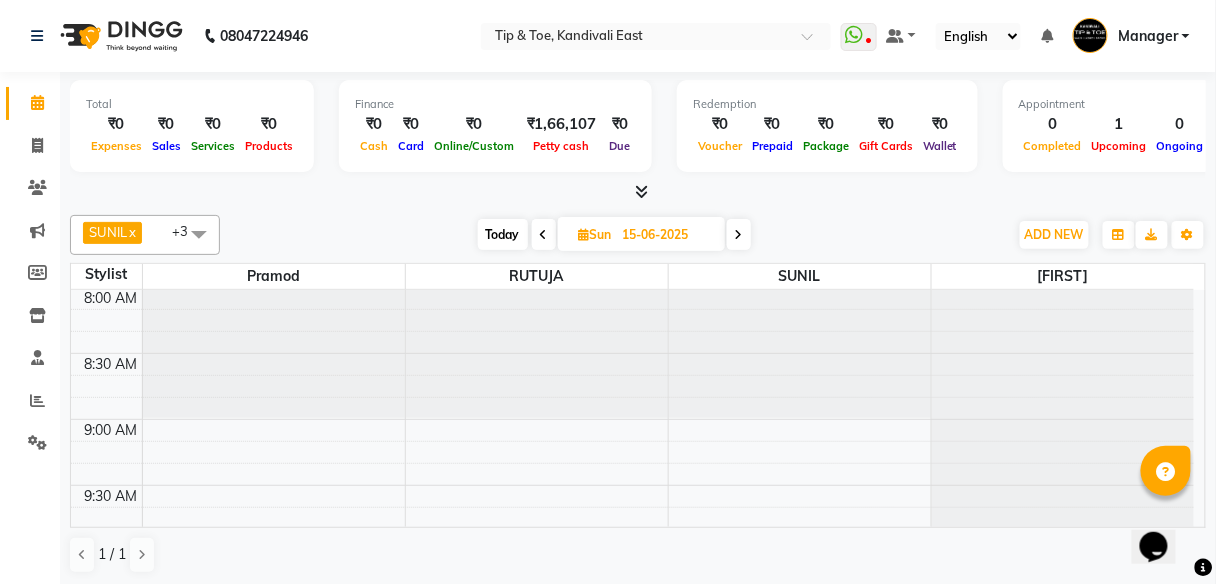 scroll, scrollTop: 0, scrollLeft: 0, axis: both 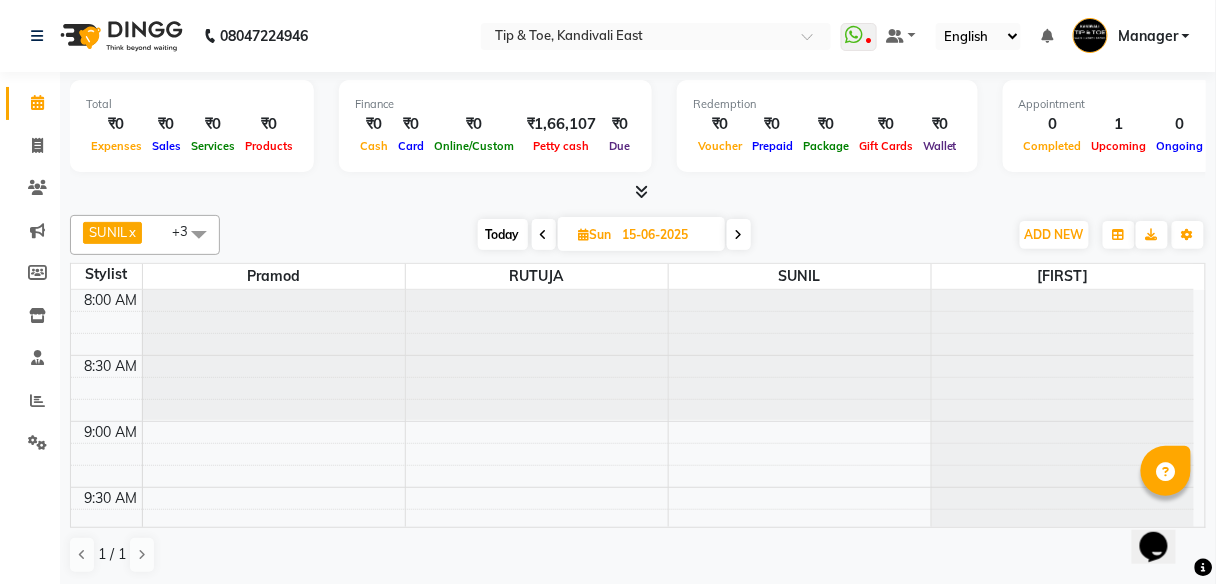 click on "[FIRST] x [FIRST] x [FIRST] x [FIRST] x +3" at bounding box center (145, 235) 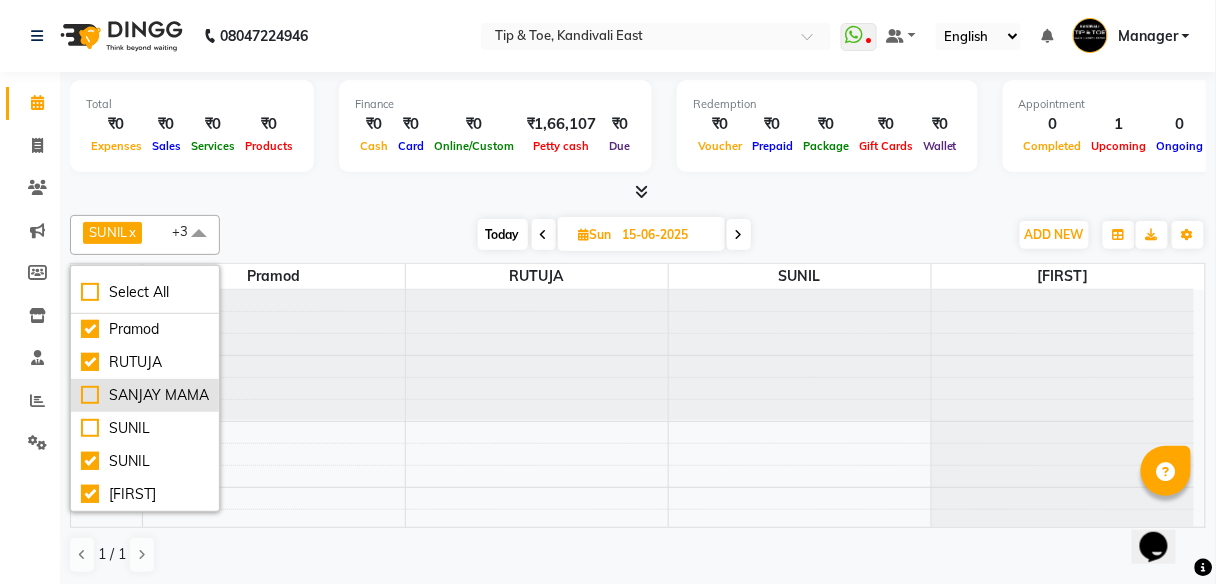 scroll, scrollTop: 80, scrollLeft: 0, axis: vertical 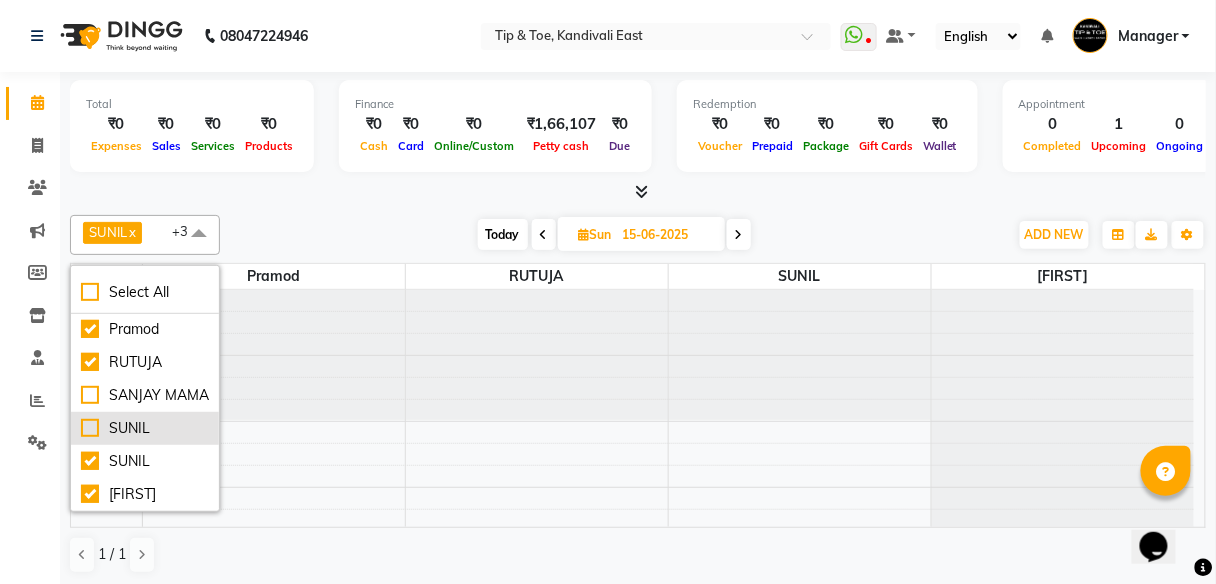 click on "SUNIL" at bounding box center (145, 428) 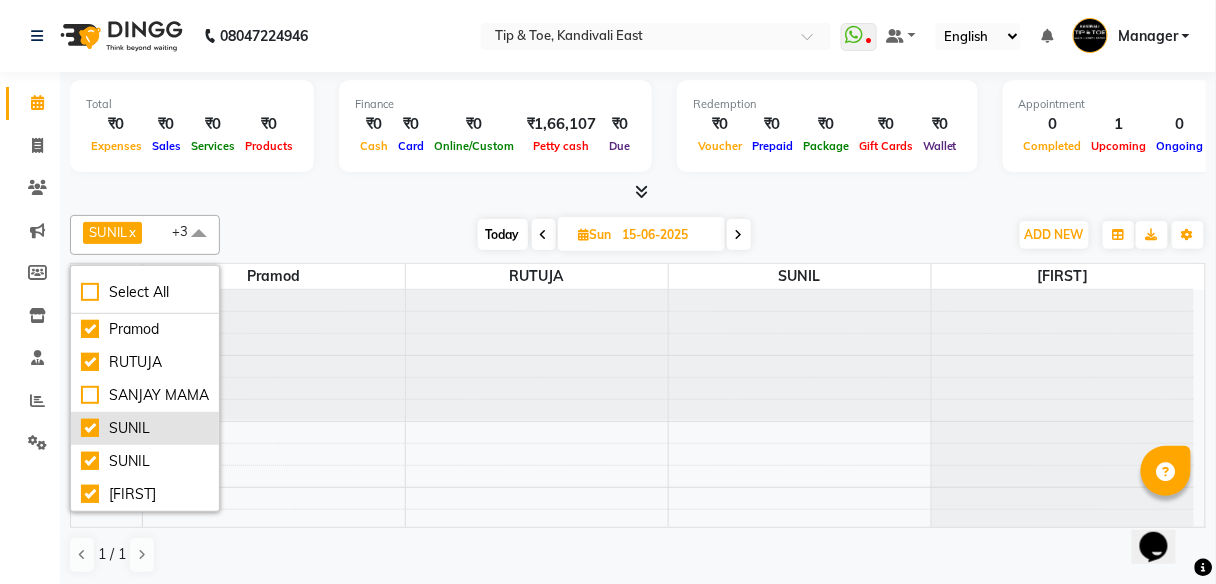 checkbox on "true" 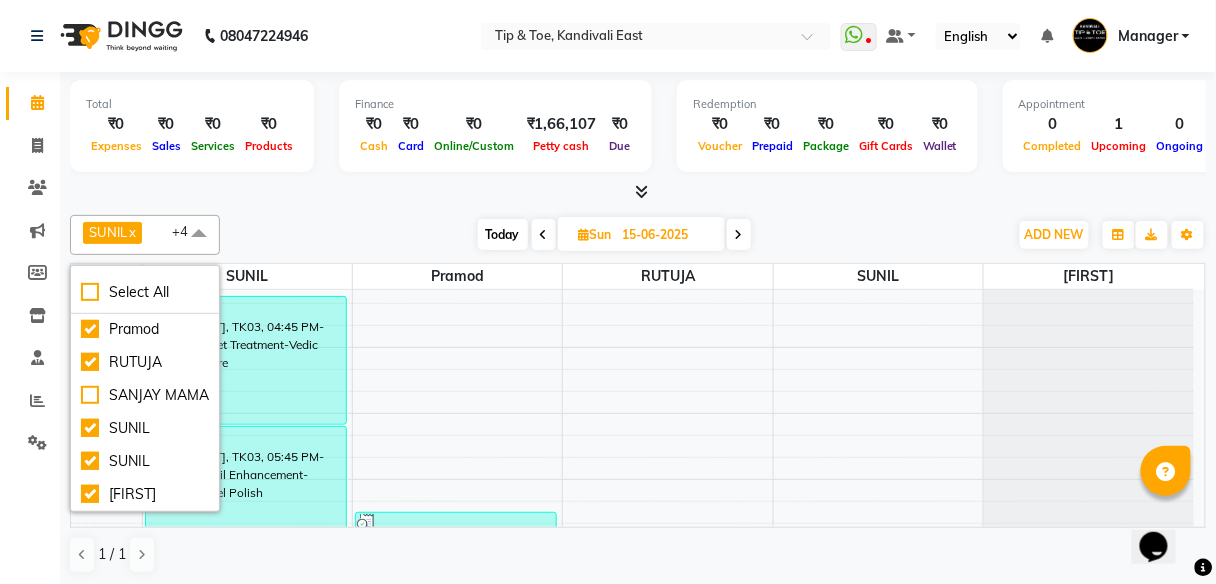 scroll, scrollTop: 1128, scrollLeft: 0, axis: vertical 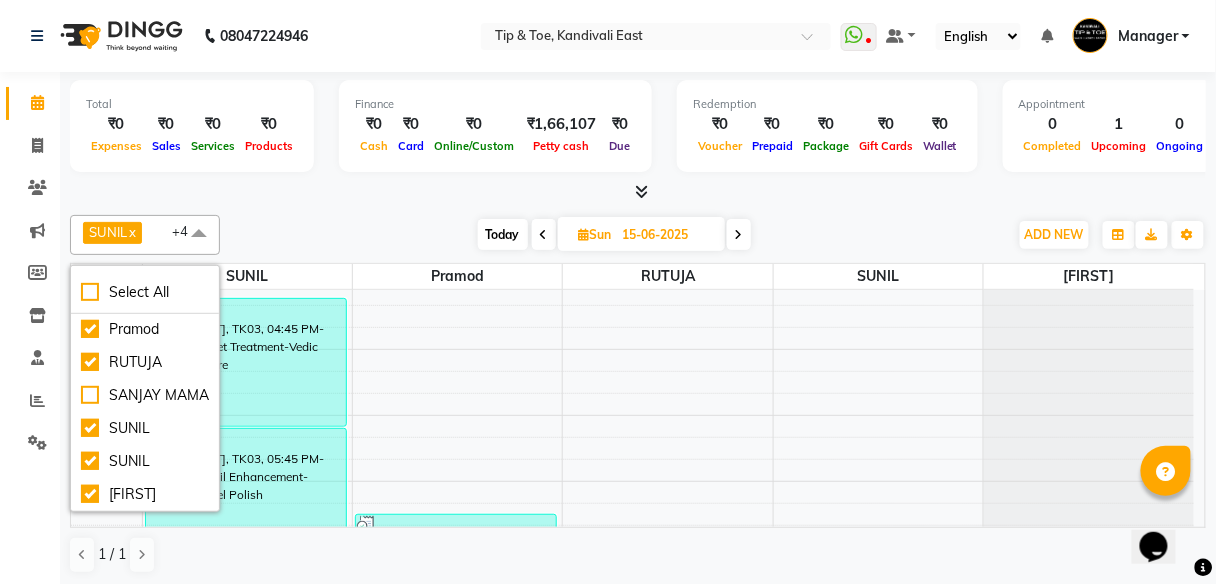 click on "Today Sun [DATE]" at bounding box center (614, 235) 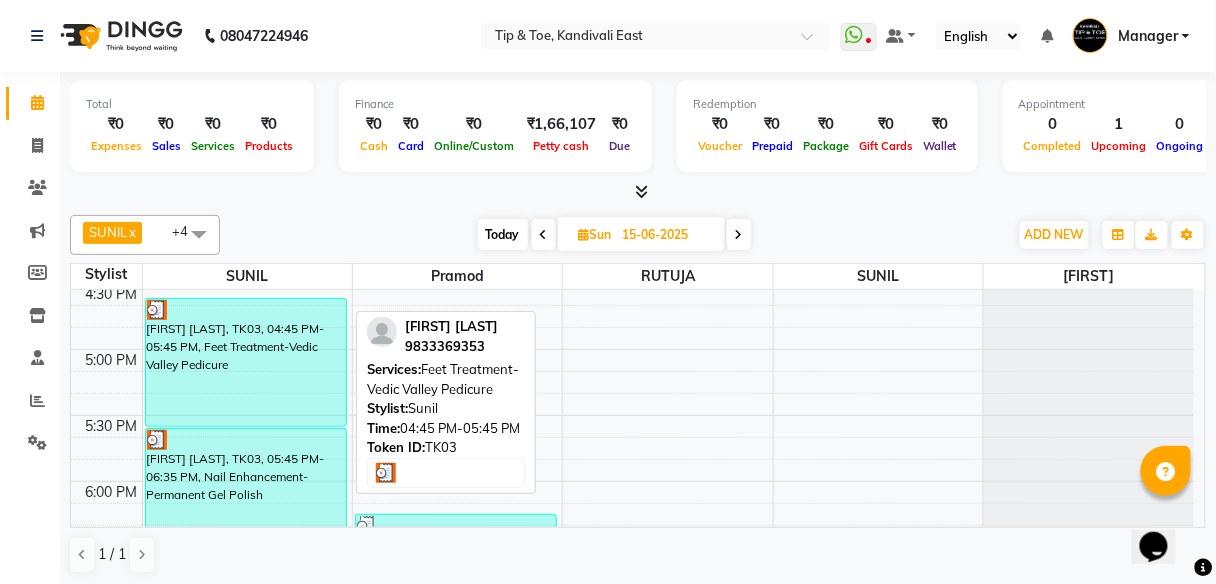click on "[FIRST] [LAST], TK03, 04:45 PM-05:45 PM, Feet Treatment-Vedic Valley Pedicure" at bounding box center [246, 362] 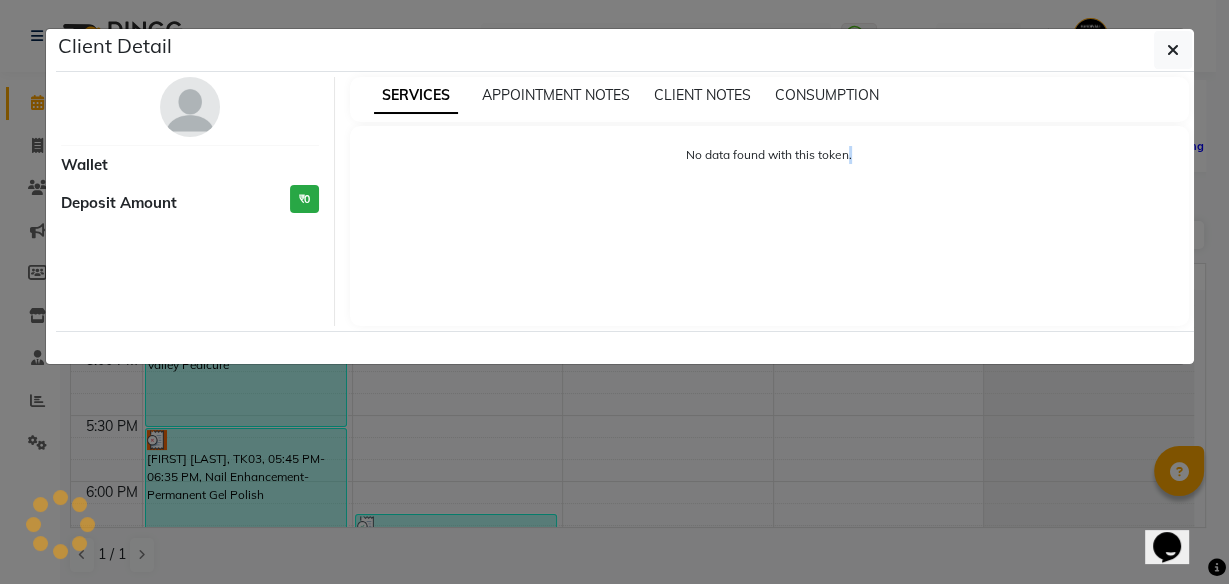 click on "Client Detail     Wallet Deposit Amount  ₹0  SERVICES APPOINTMENT NOTES CLIENT NOTES CONSUMPTION No data found with this token." 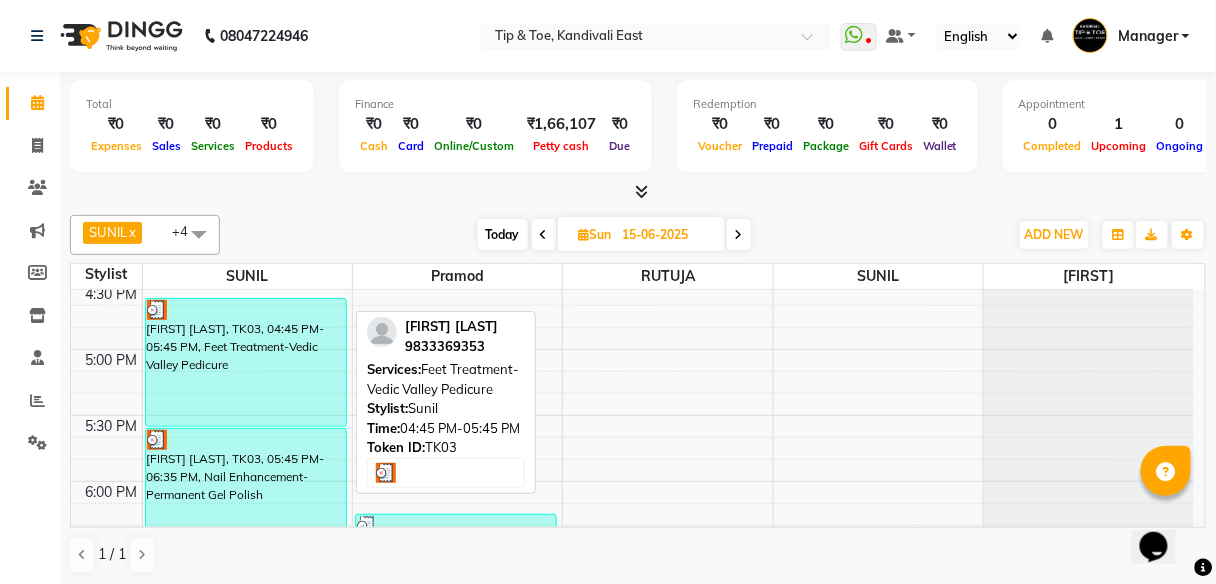 click on "[FIRST] [LAST], TK03, 04:45 PM-05:45 PM, Feet Treatment-Vedic Valley Pedicure" at bounding box center (246, 362) 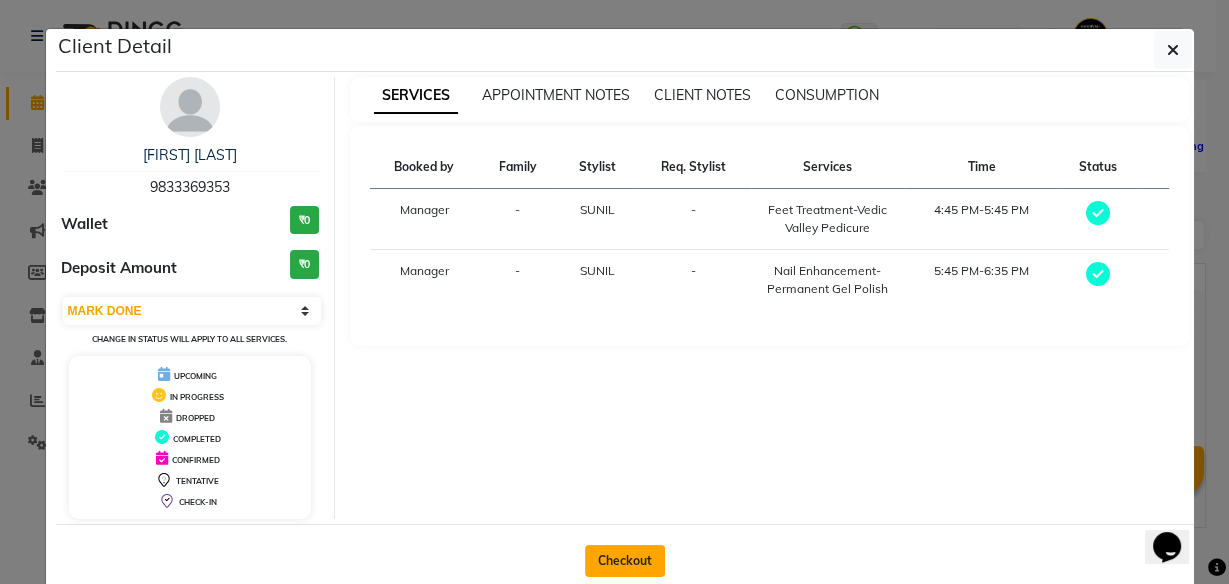 click on "Checkout" 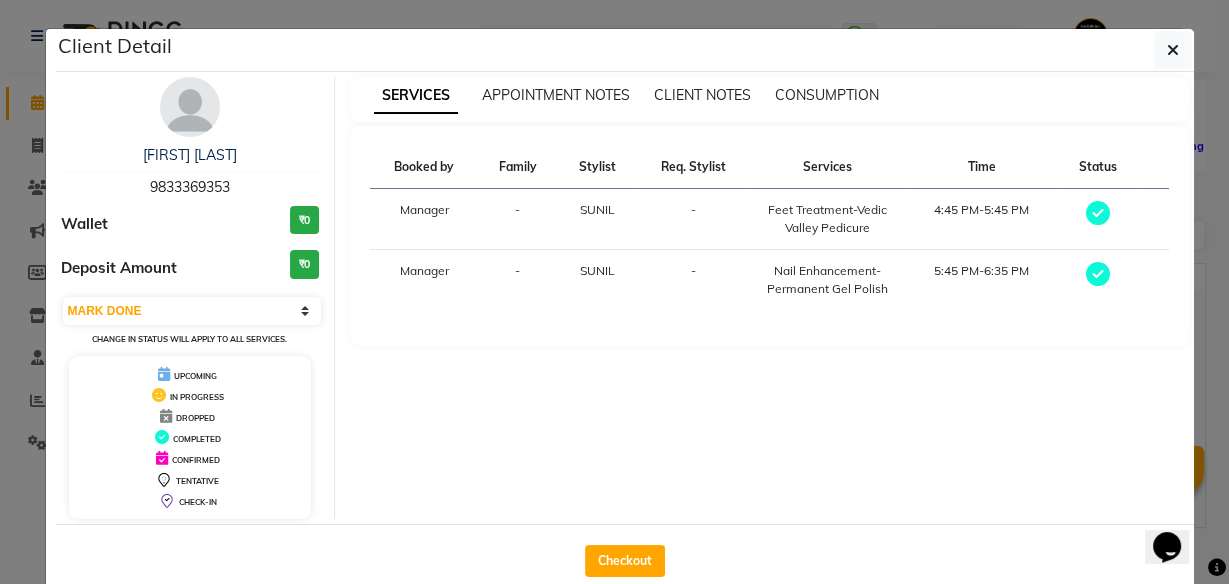 select on "7846" 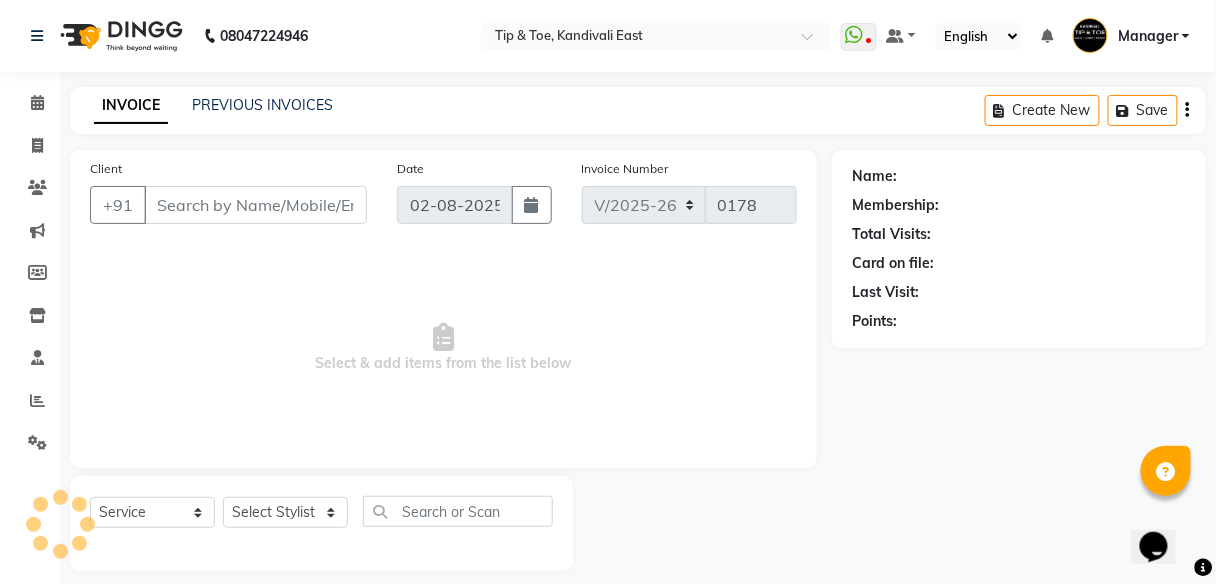 type on "9833369353" 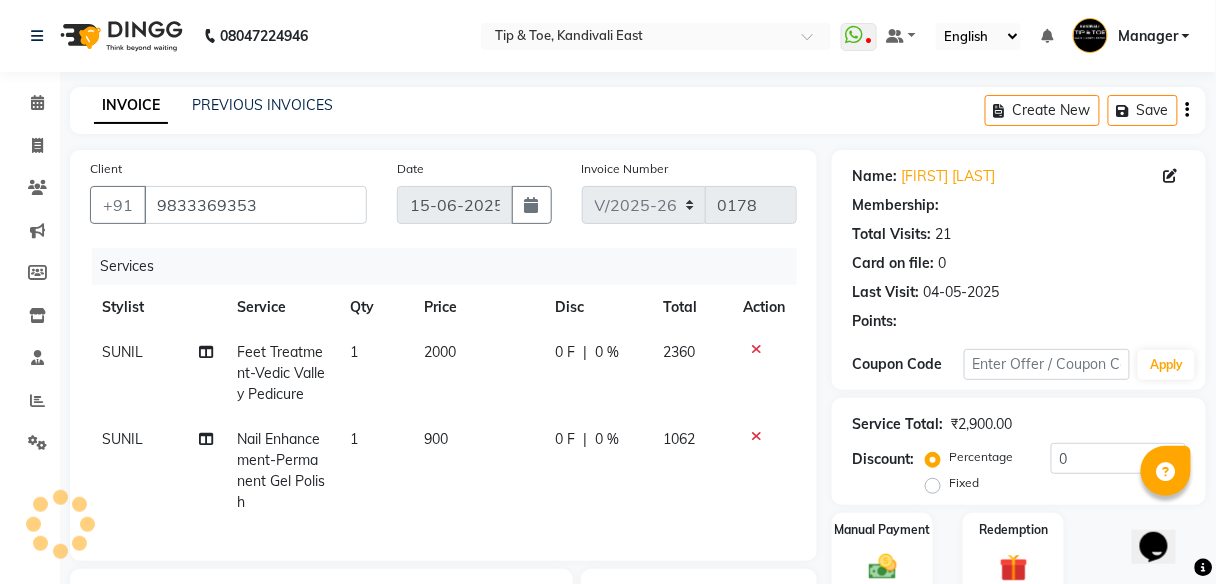 select on "1: Object" 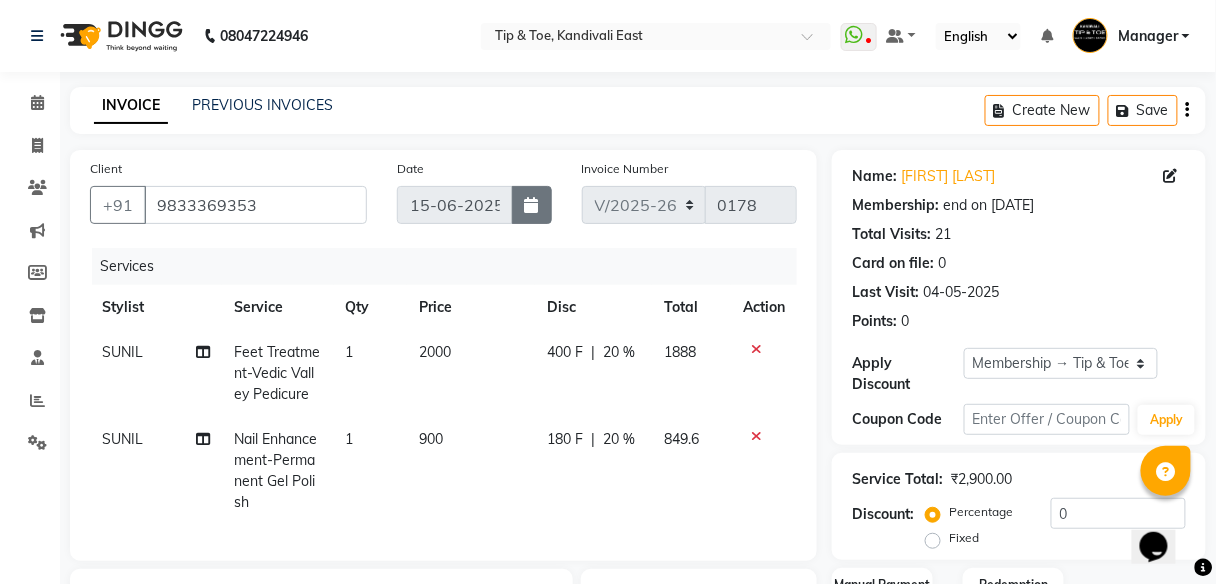 type on "20" 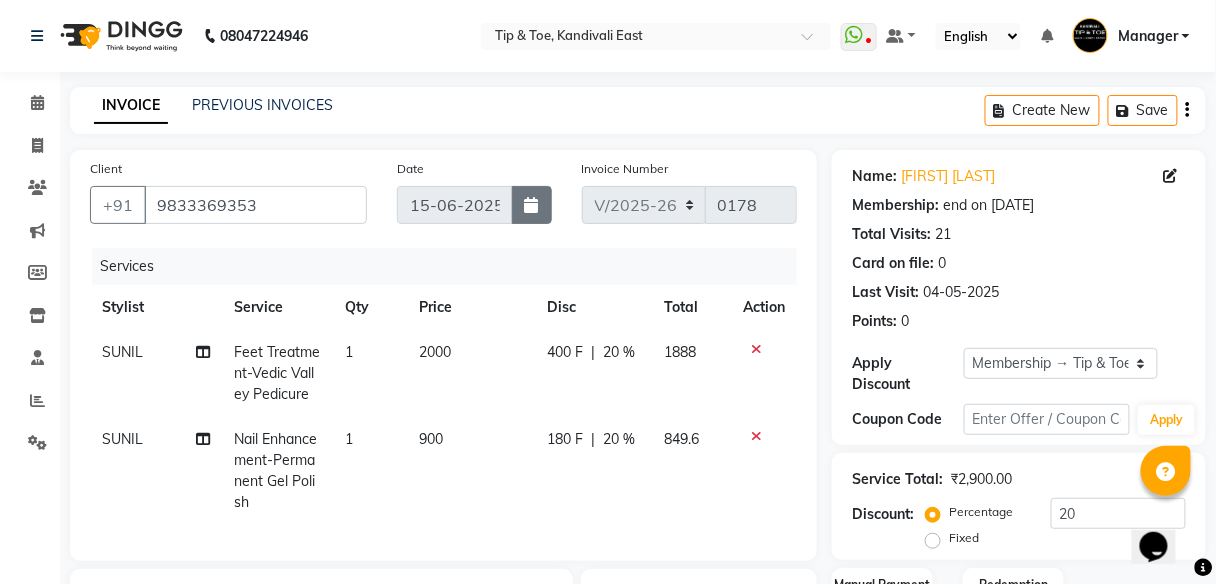 click 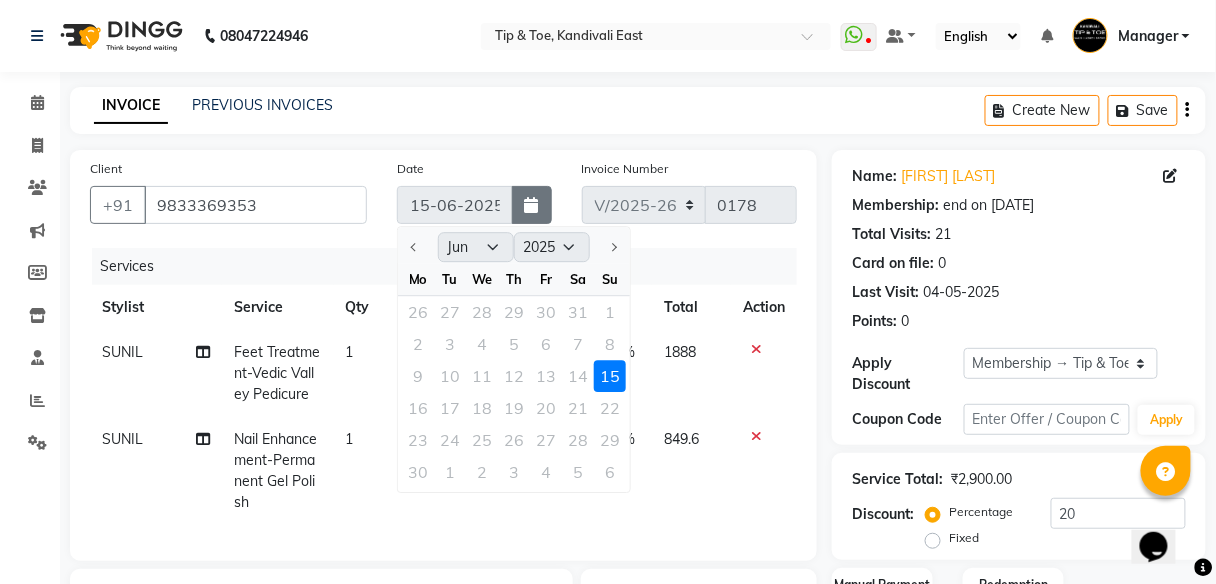 click 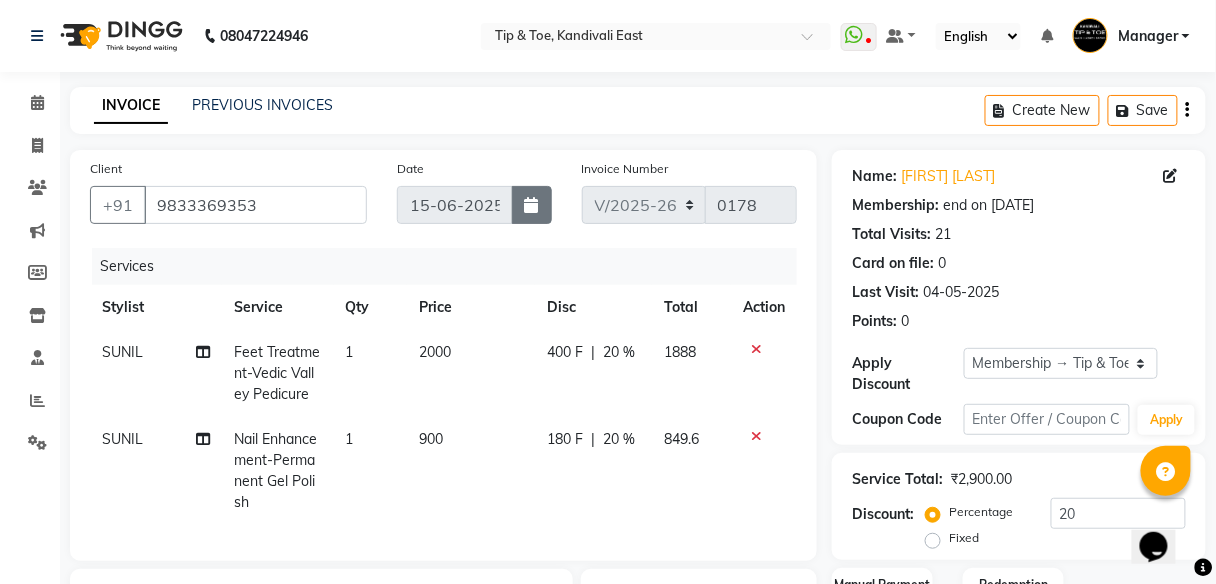click 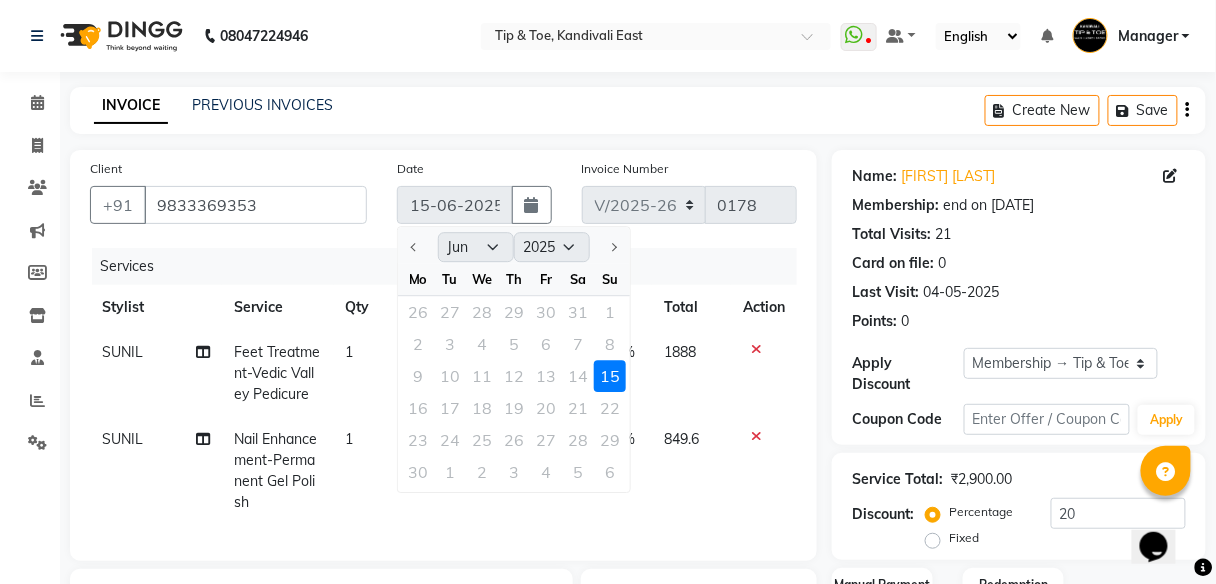 click 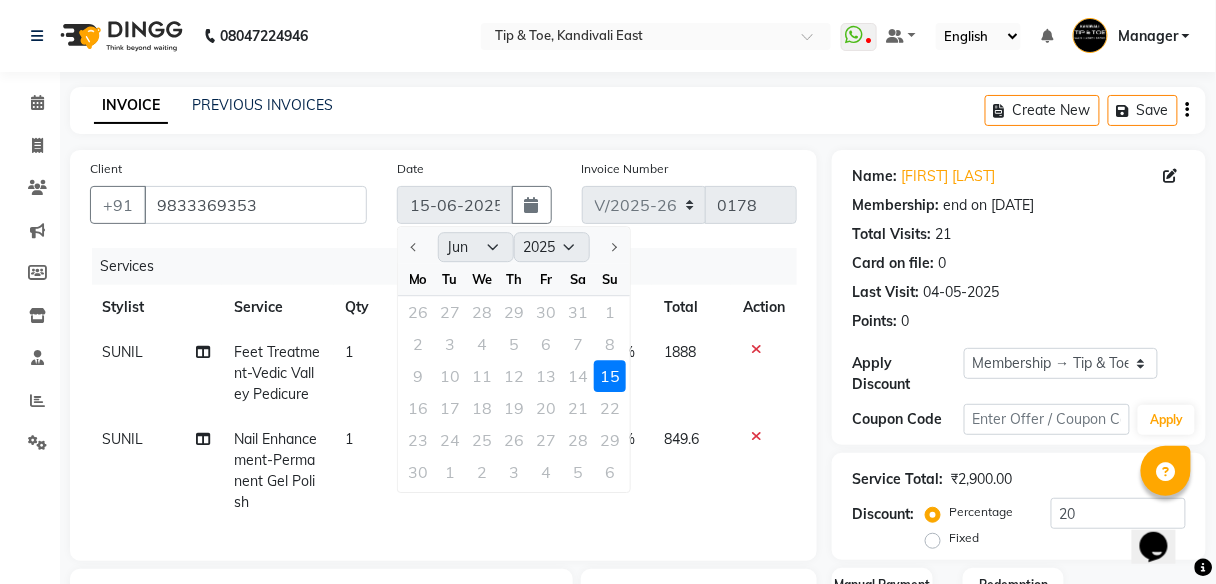 click 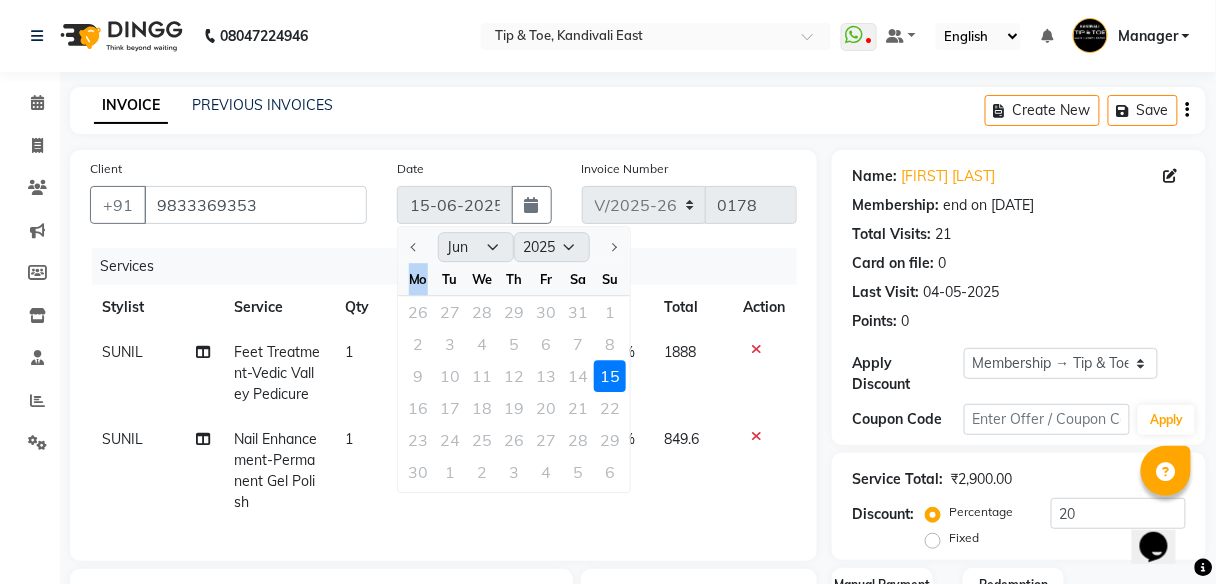 click 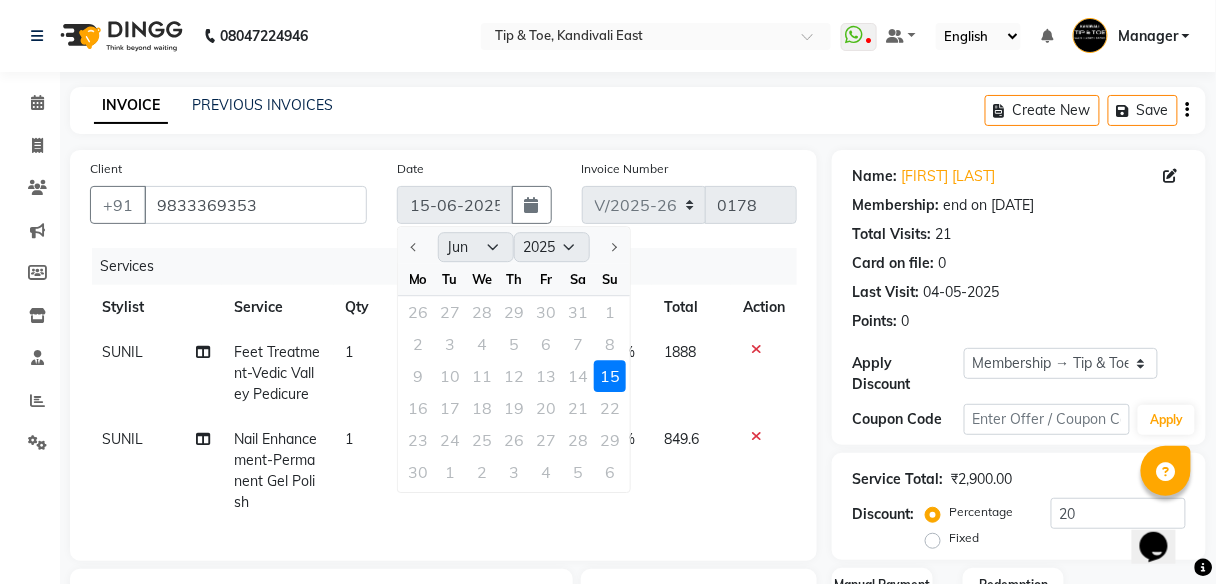 click on "INVOICE PREVIOUS INVOICES Create New   Save" 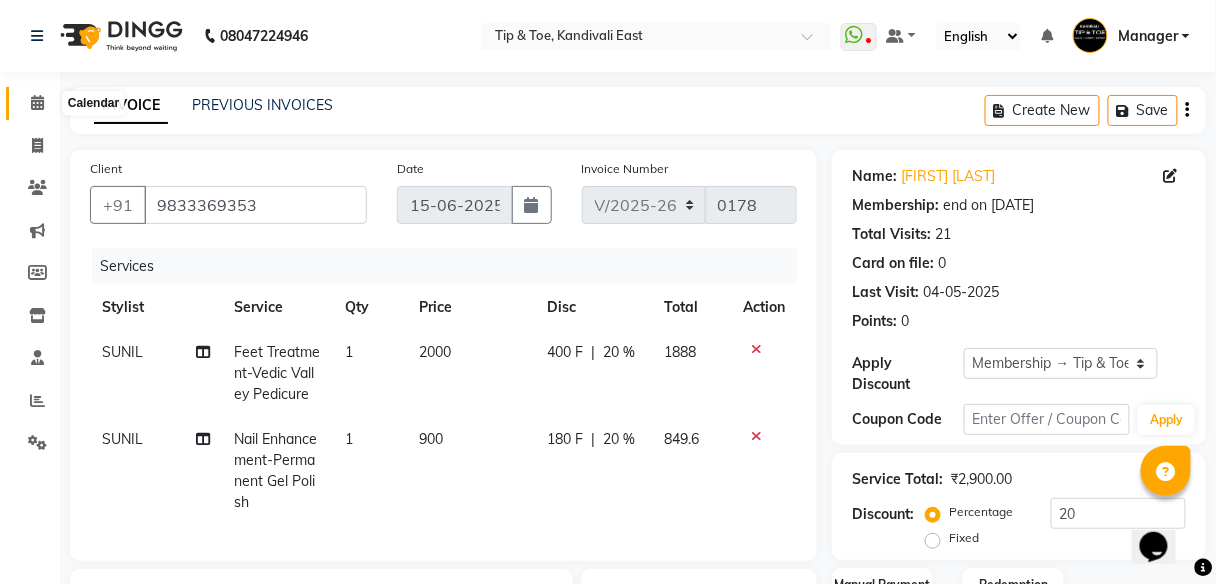 click 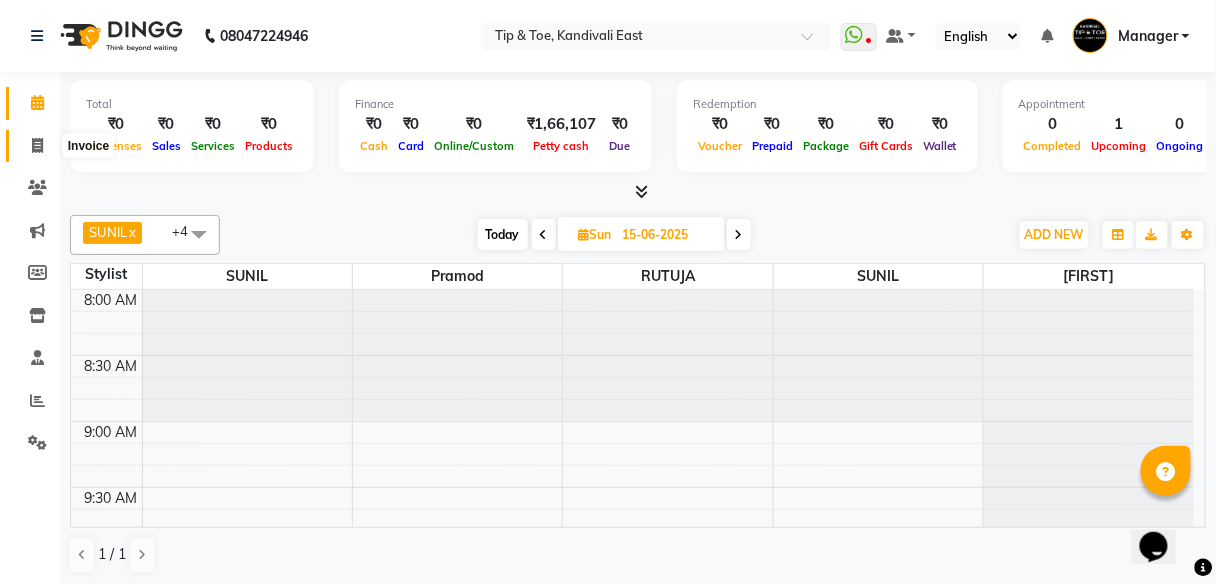 click 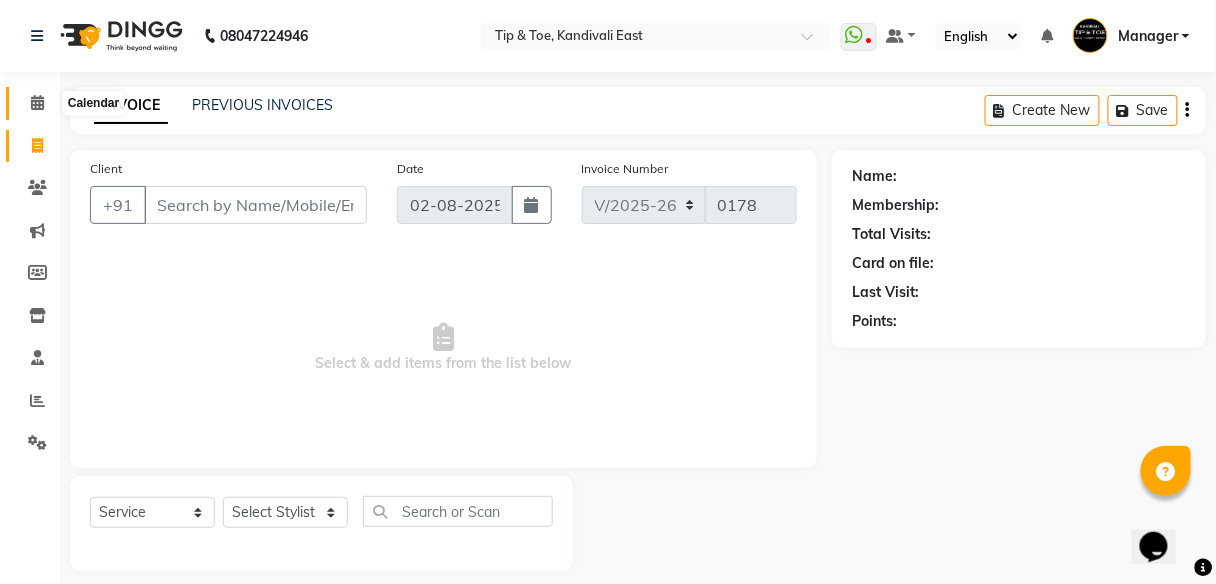 click 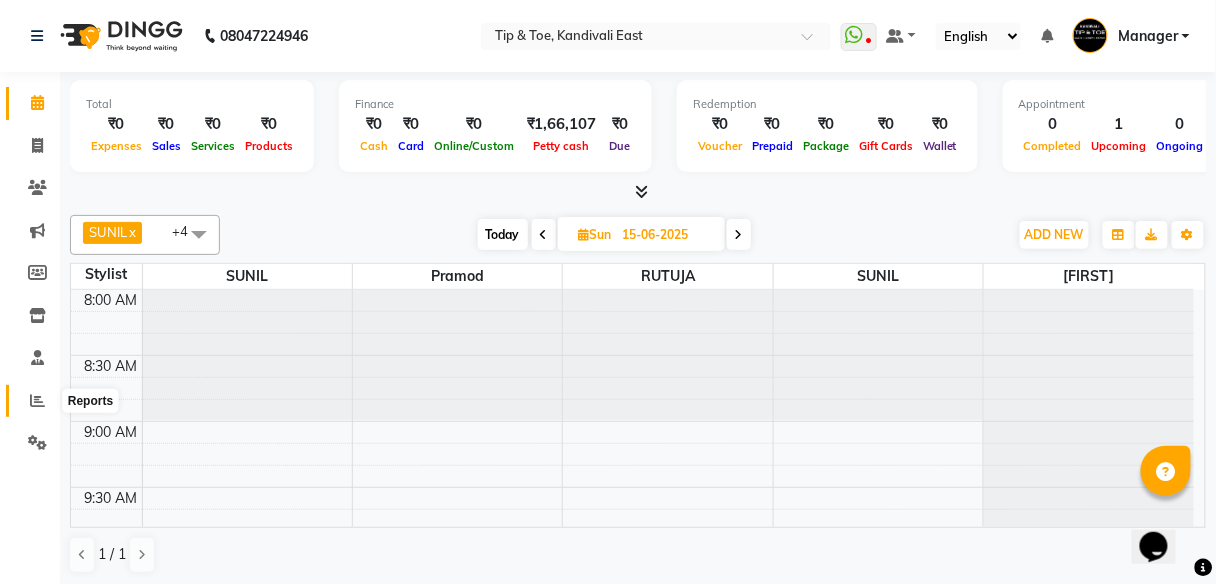 click 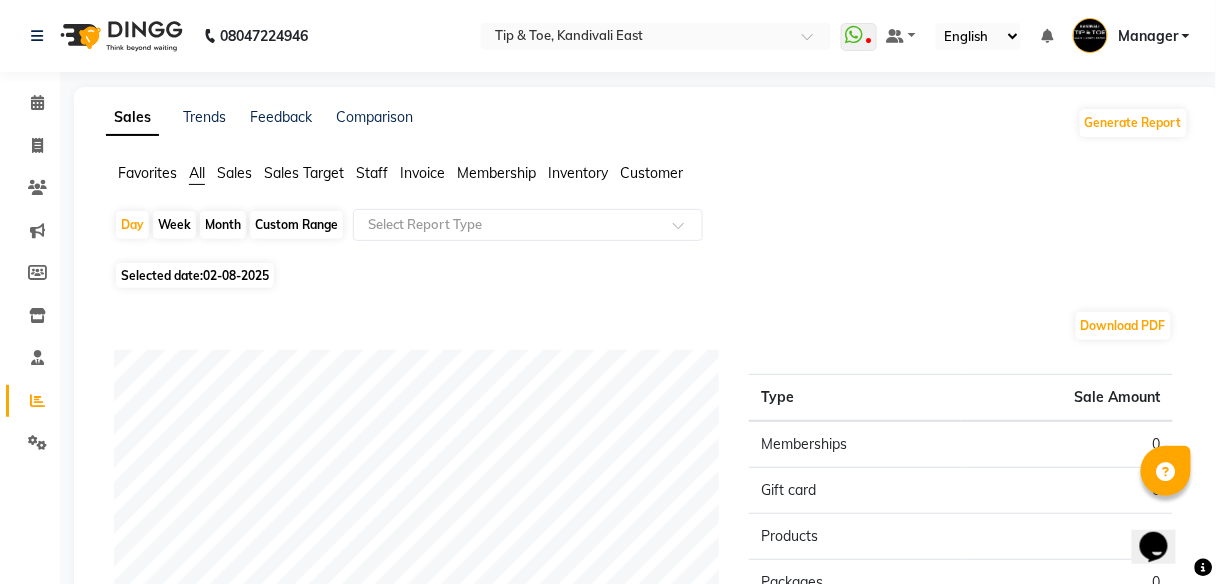click on "Invoice" 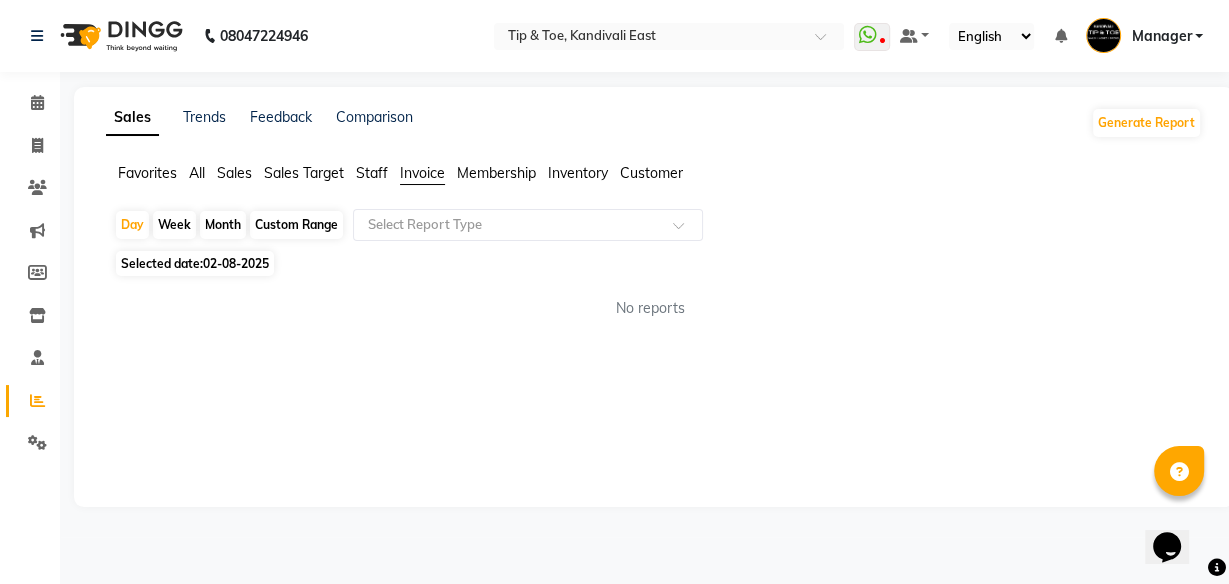 click on "Custom Range" 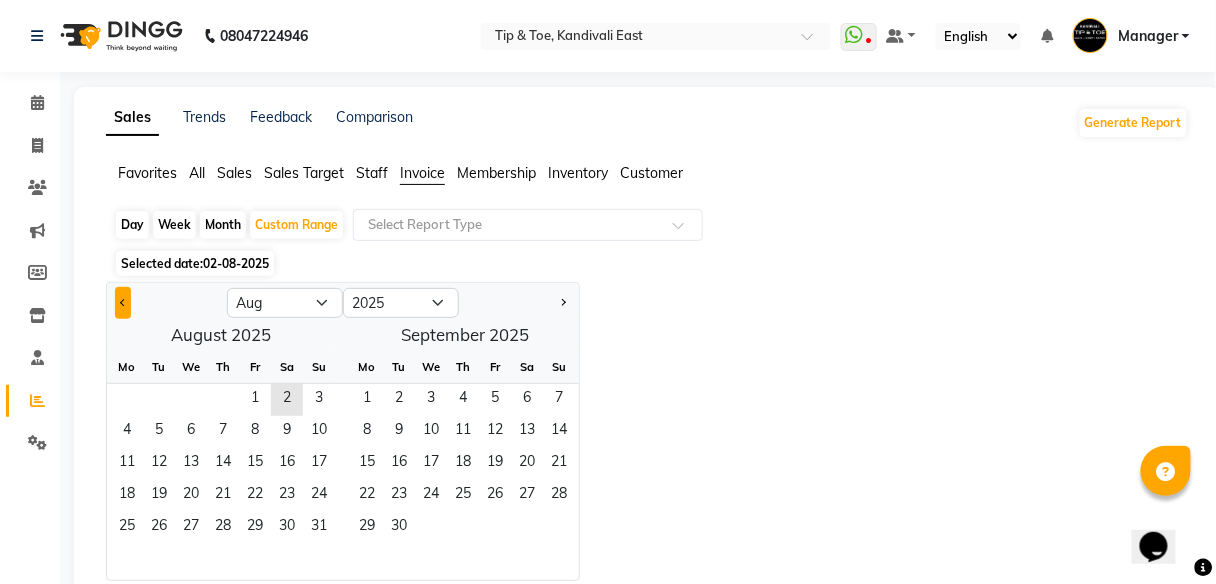click 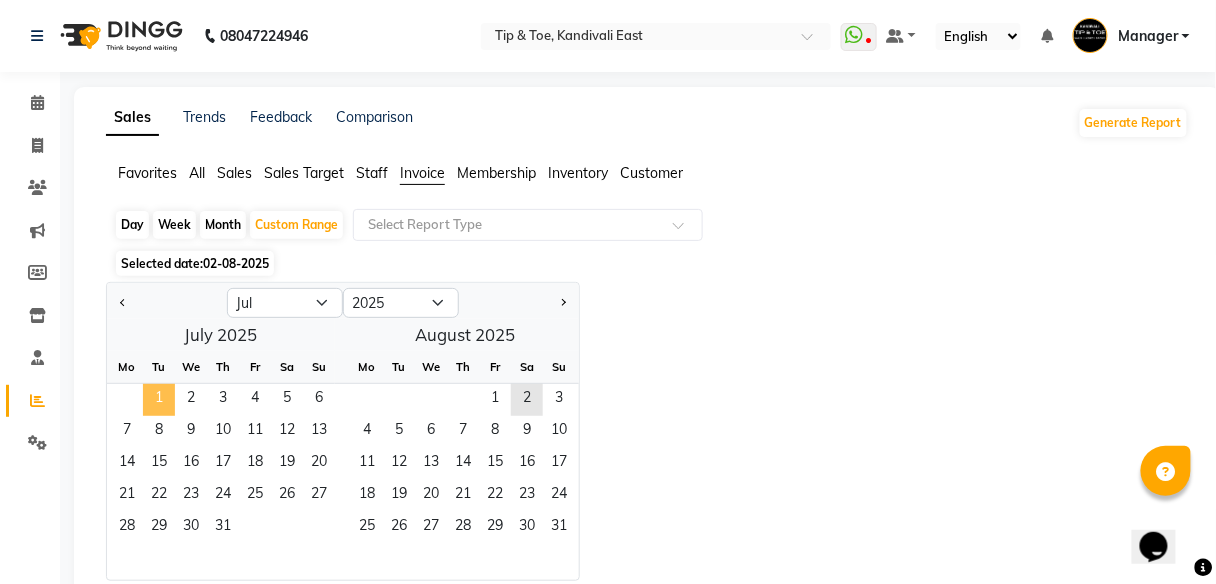 click on "1" 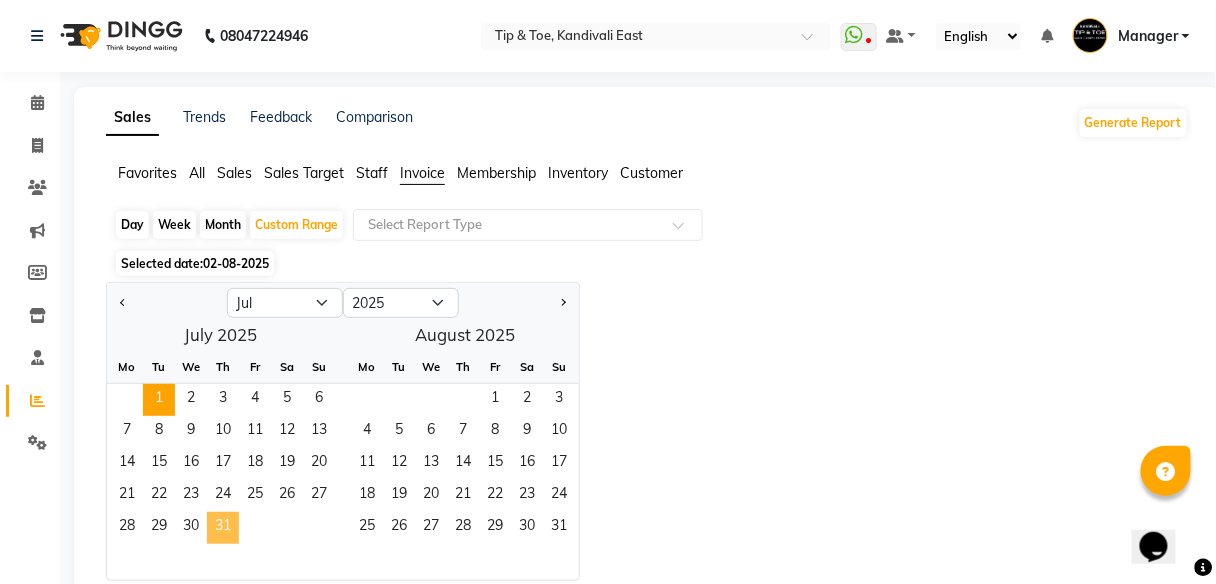 click on "31" 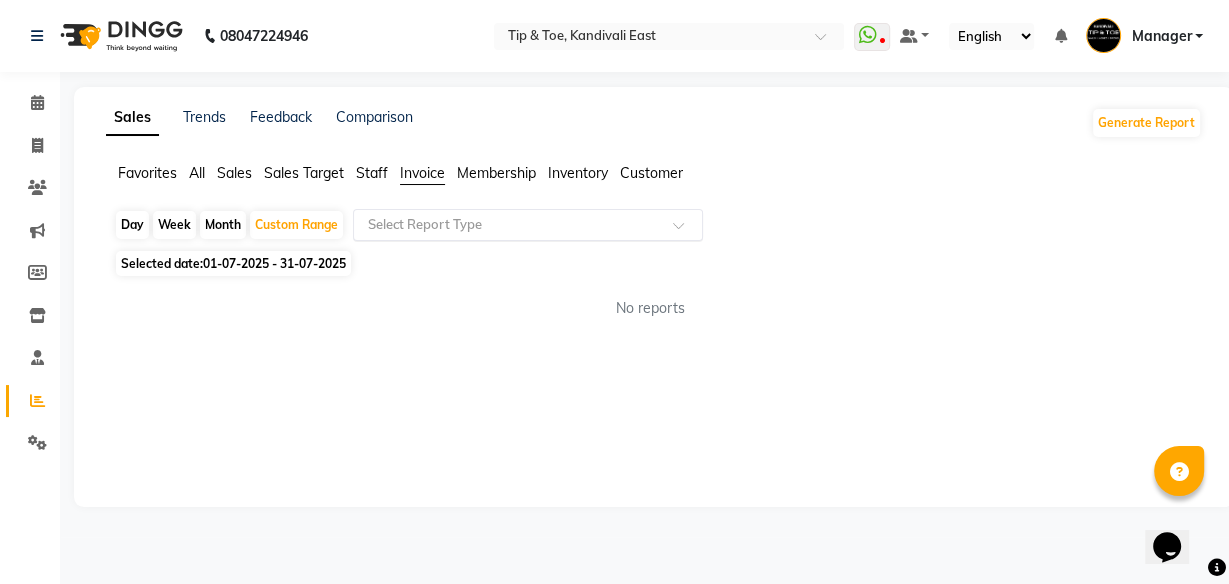 click 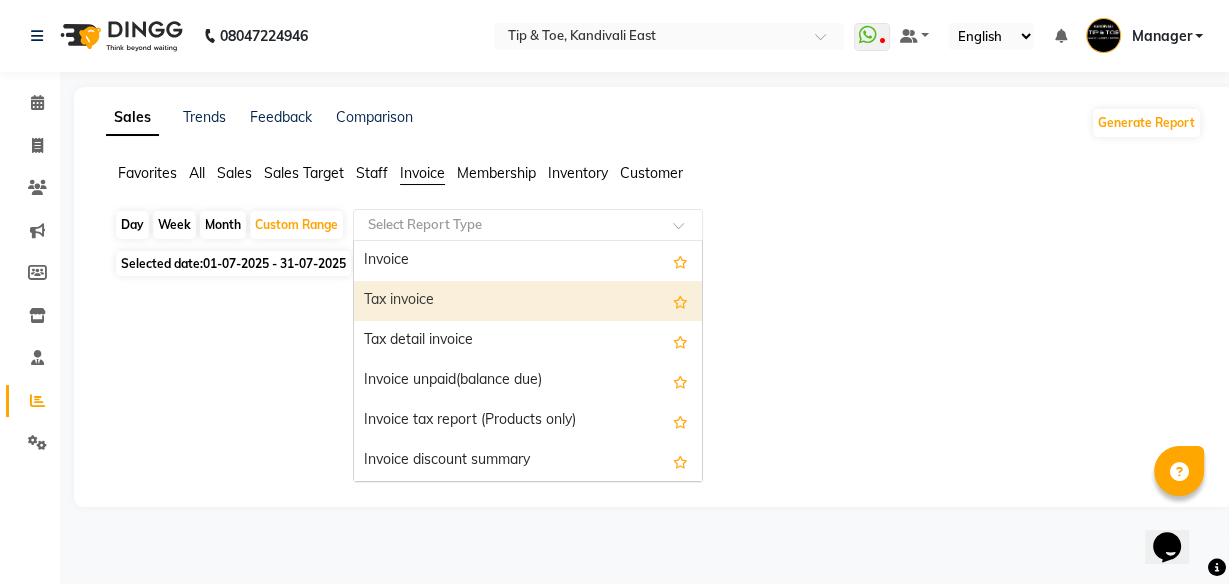 click on "Tax invoice" at bounding box center (528, 301) 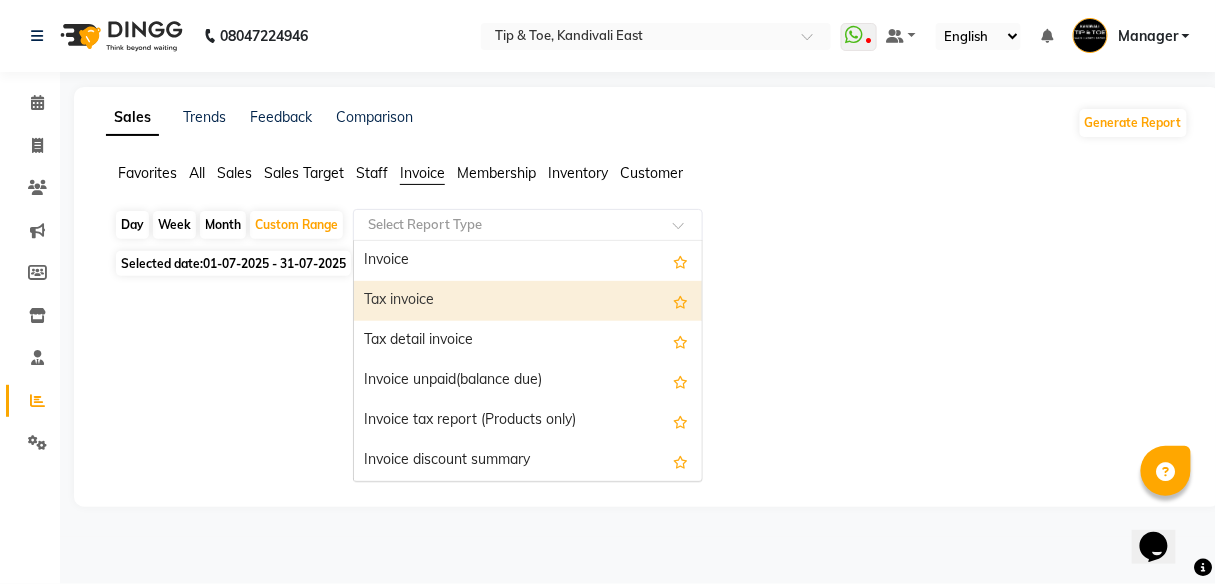 select on "full_report" 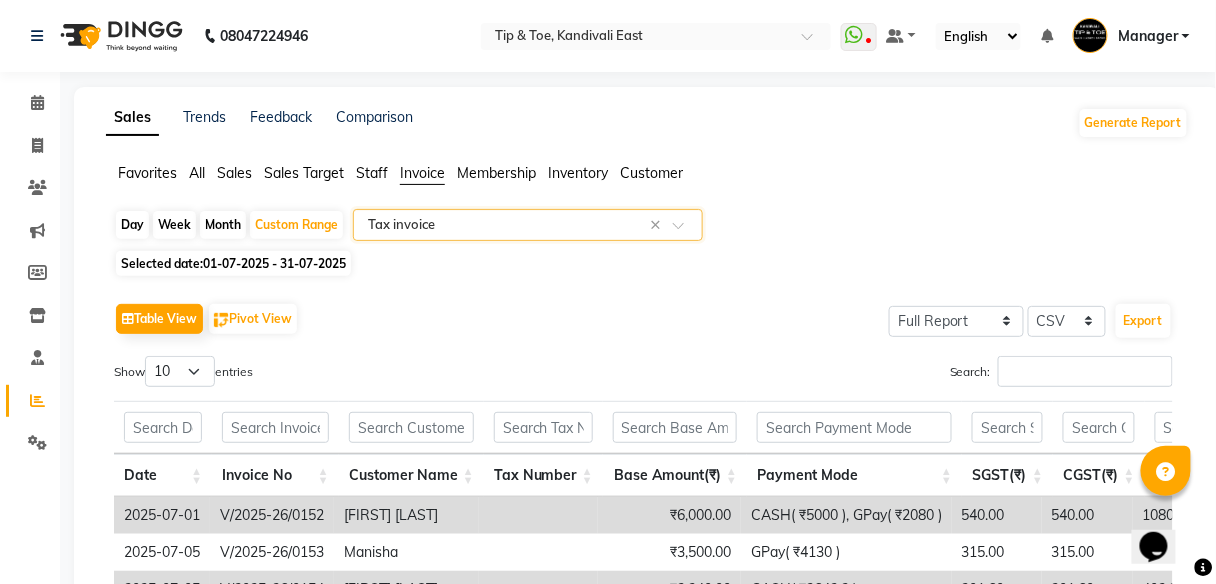 click 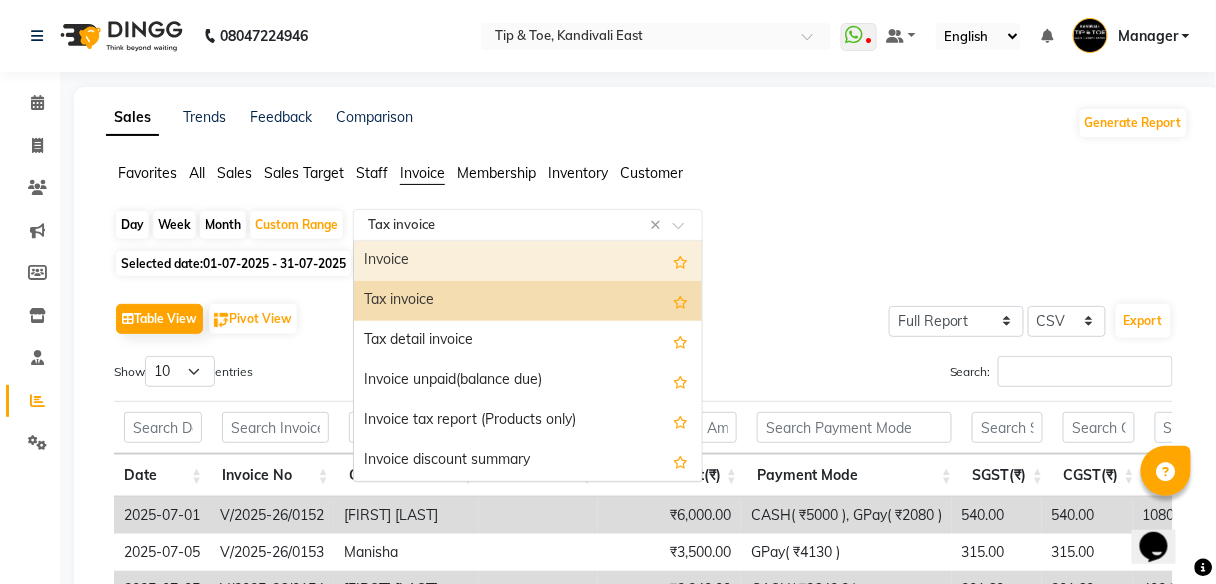 click on "Invoice" at bounding box center [528, 261] 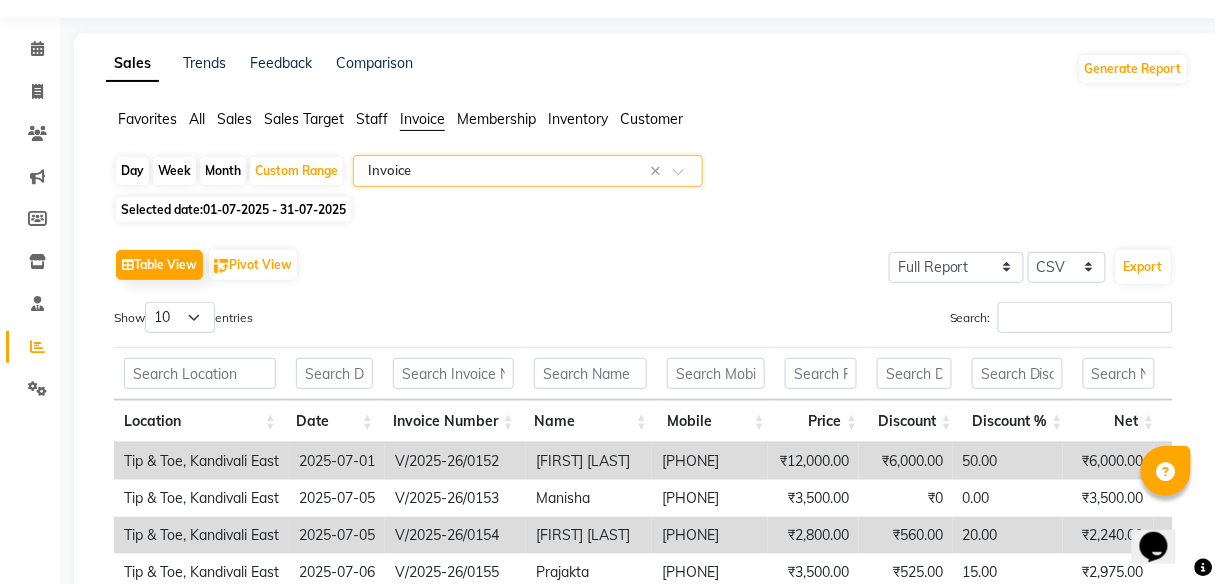 scroll, scrollTop: 0, scrollLeft: 0, axis: both 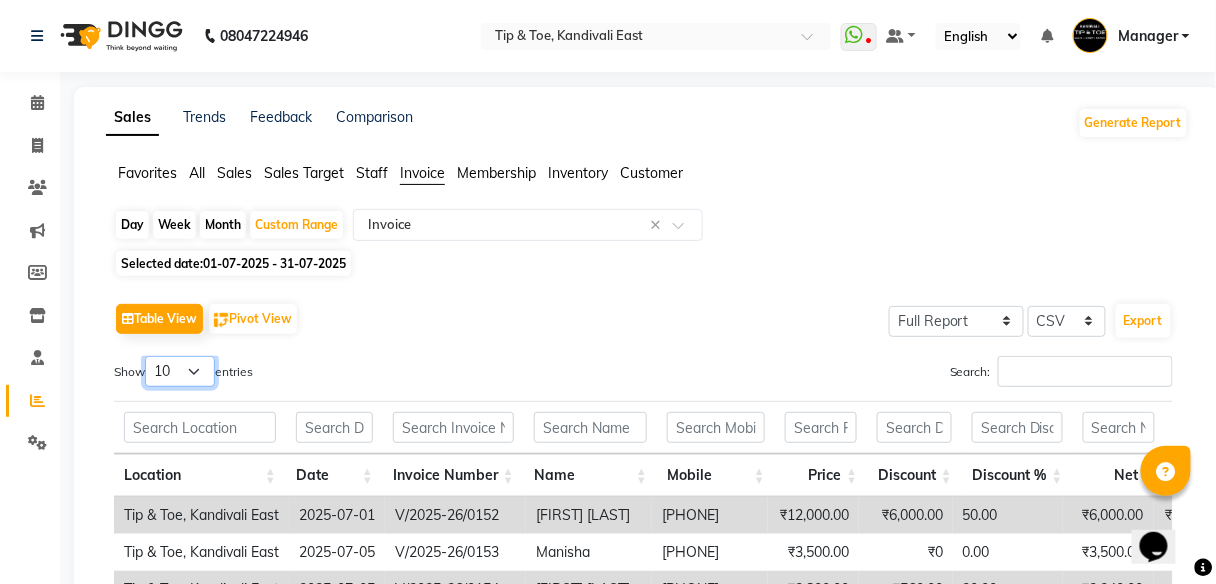click on "10 25 50 100" at bounding box center [180, 371] 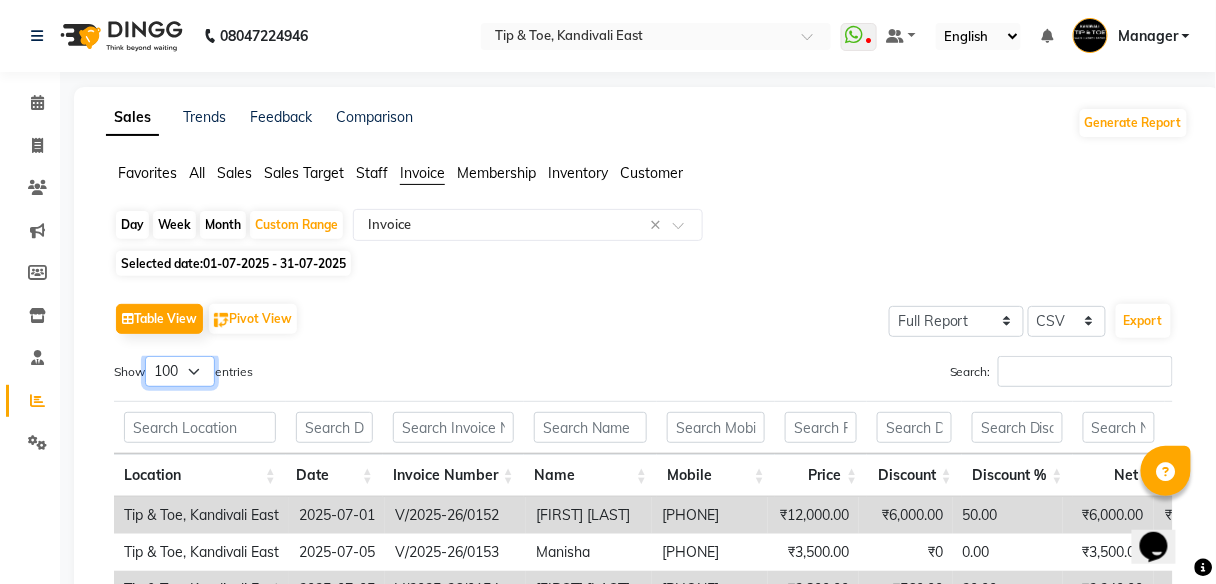 click on "10 25 50 100" at bounding box center [180, 371] 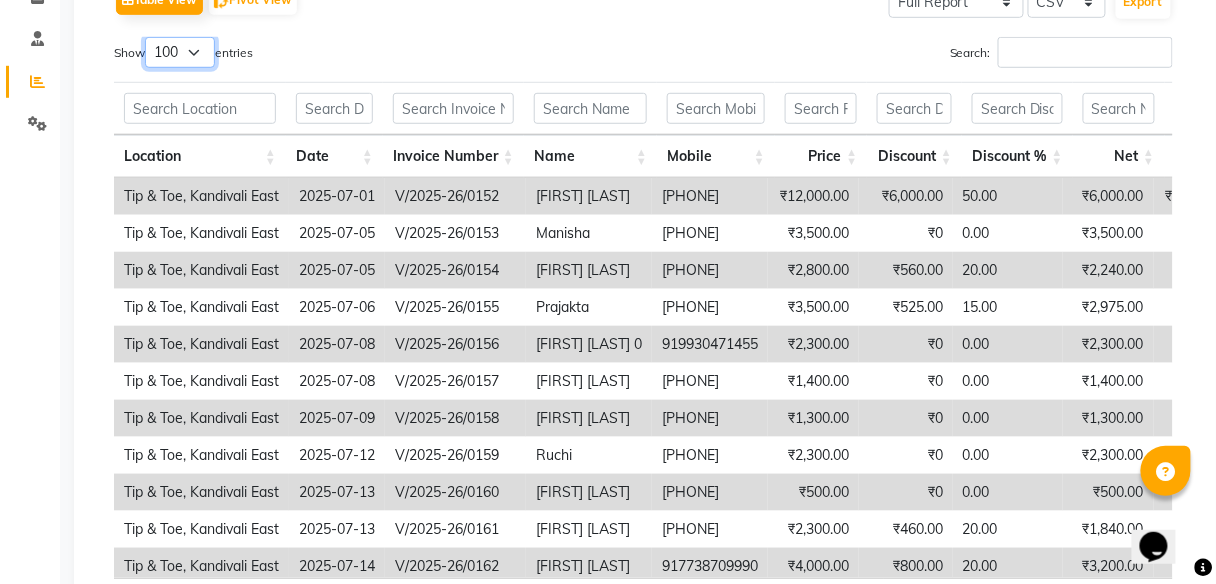 scroll, scrollTop: 320, scrollLeft: 0, axis: vertical 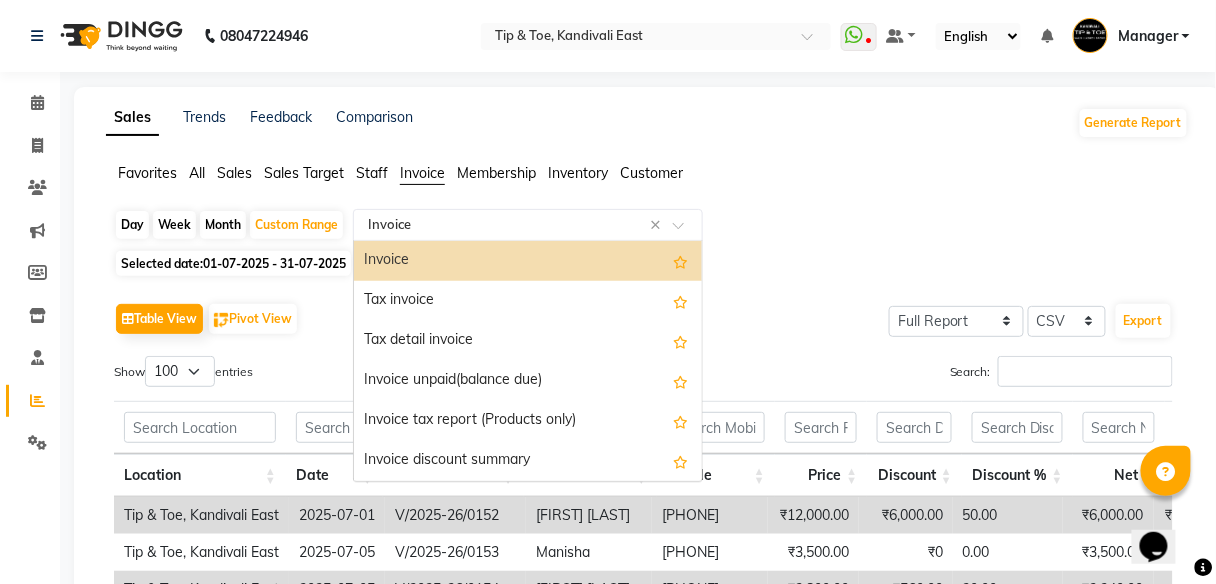 click 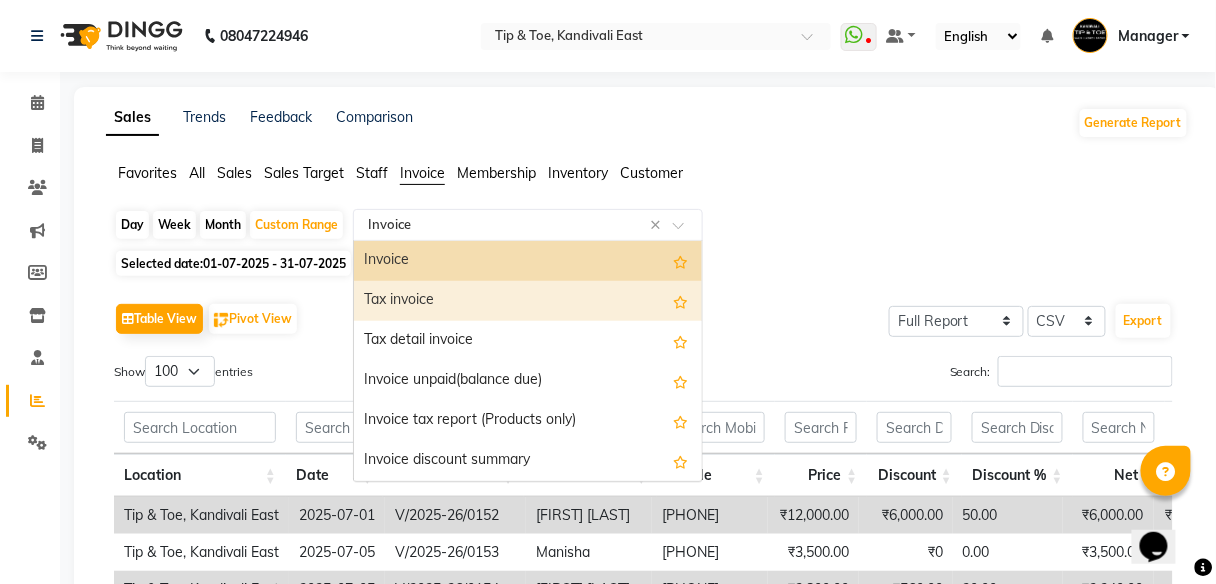 click on "Tax invoice" at bounding box center [528, 301] 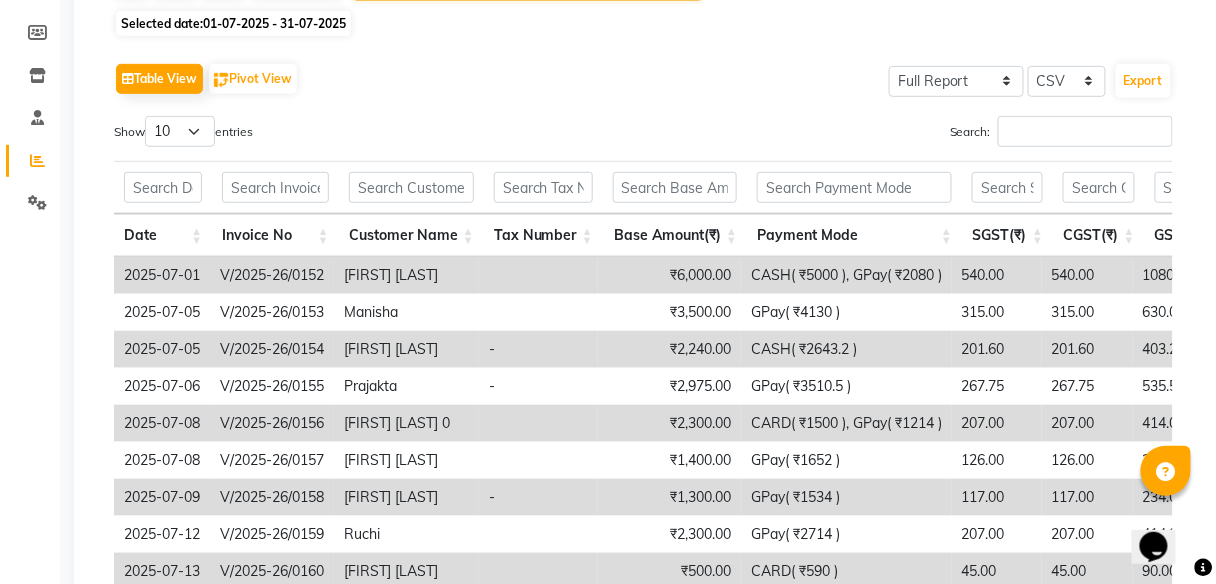 scroll, scrollTop: 320, scrollLeft: 0, axis: vertical 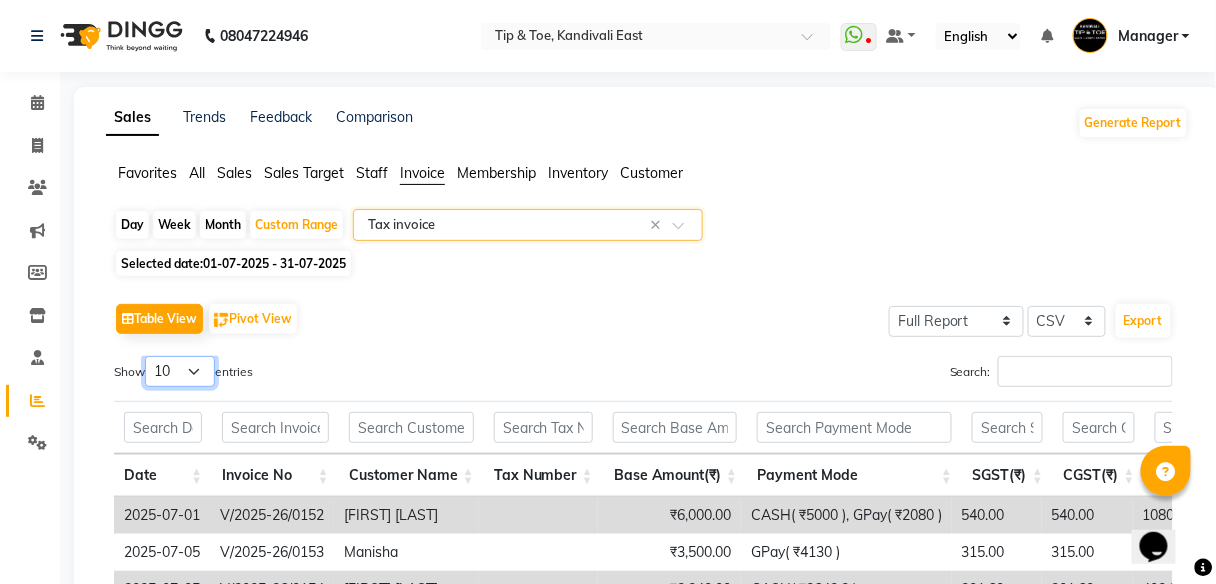 click on "10 25 50 100" at bounding box center [180, 371] 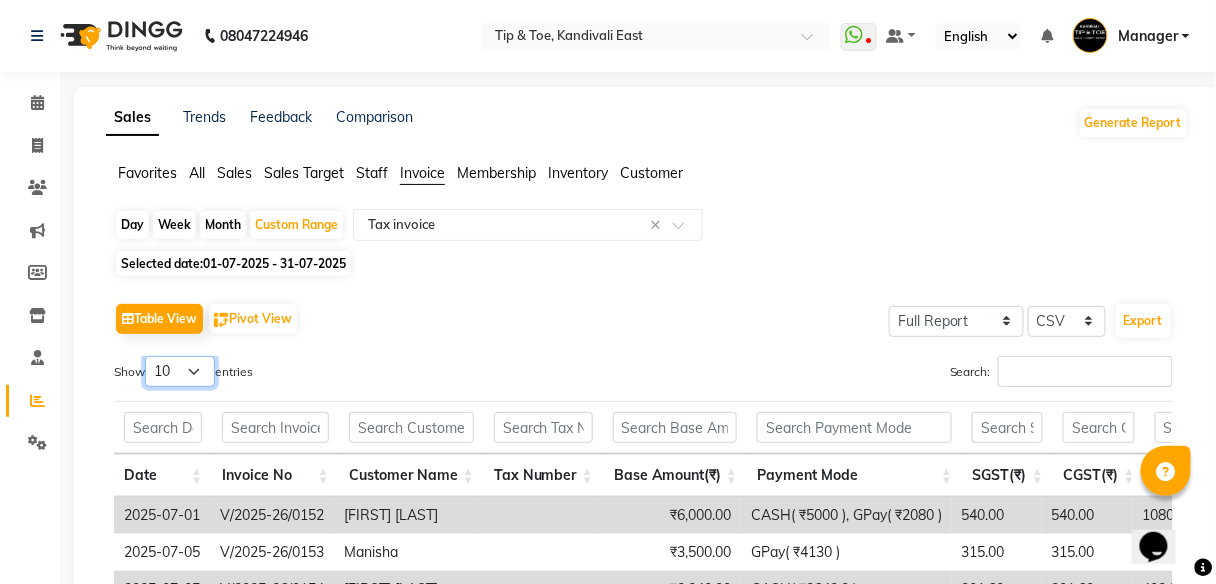 select on "100" 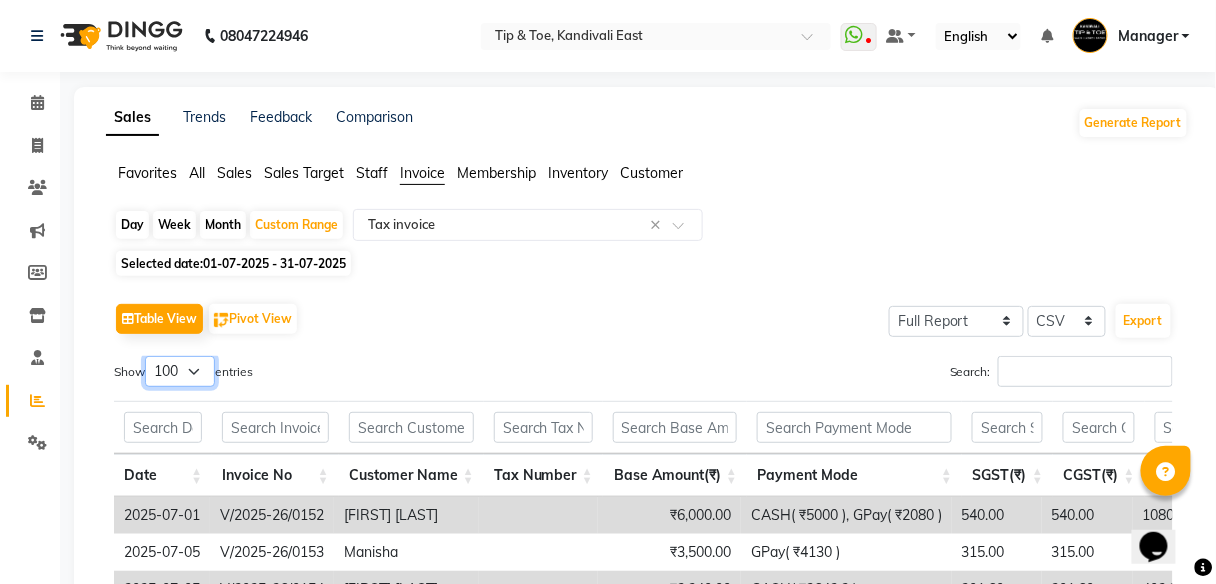 click on "10 25 50 100" at bounding box center [180, 371] 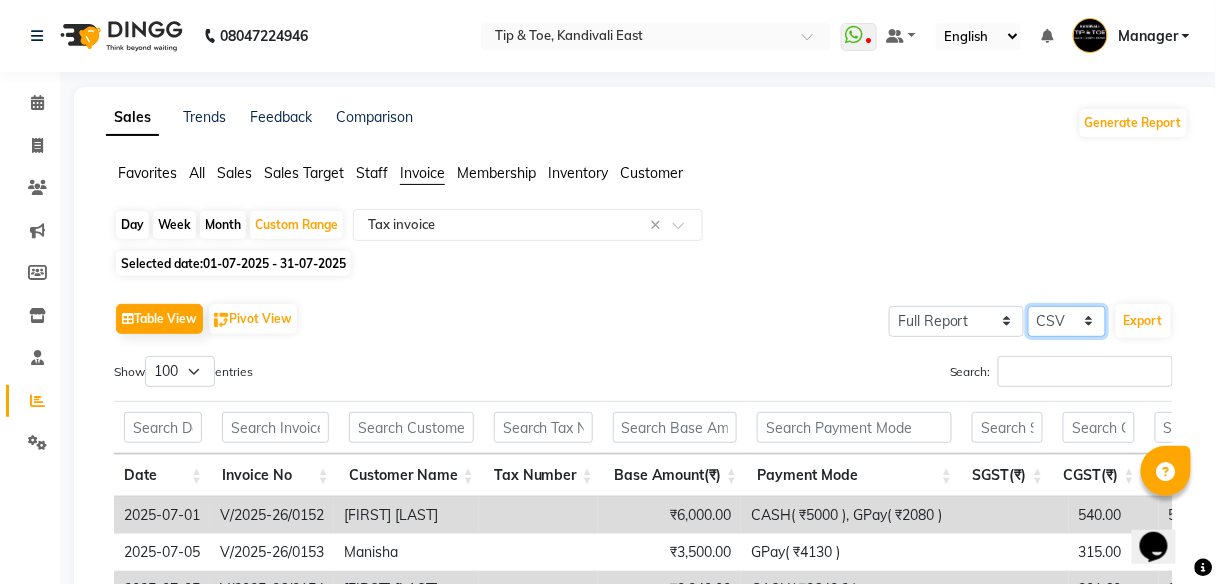 click on "Select CSV PDF" 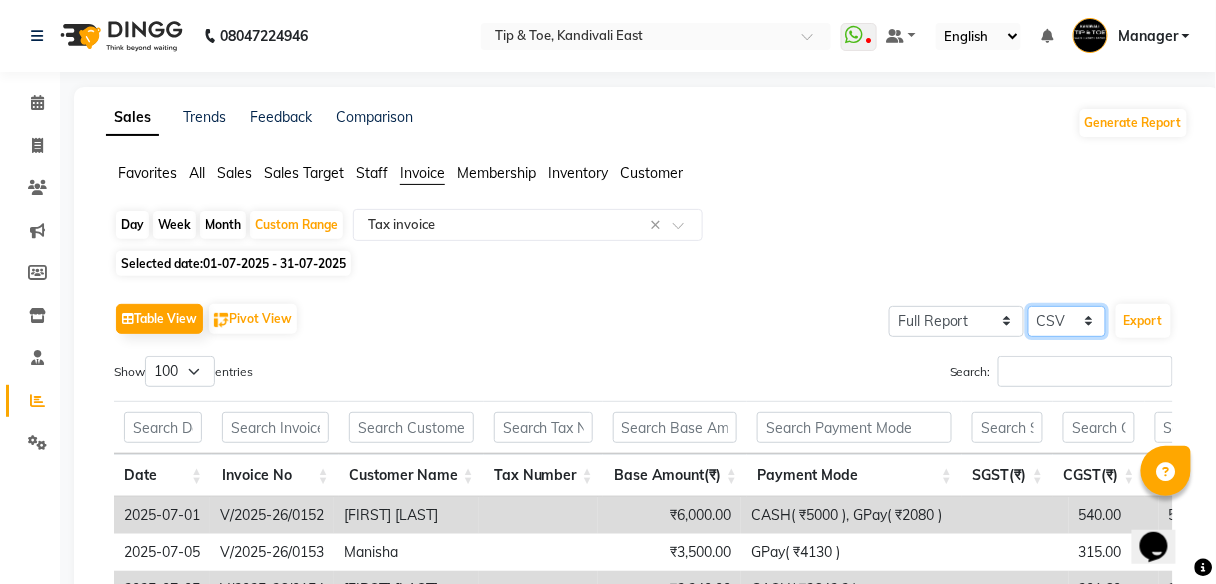 click on "Select CSV PDF" 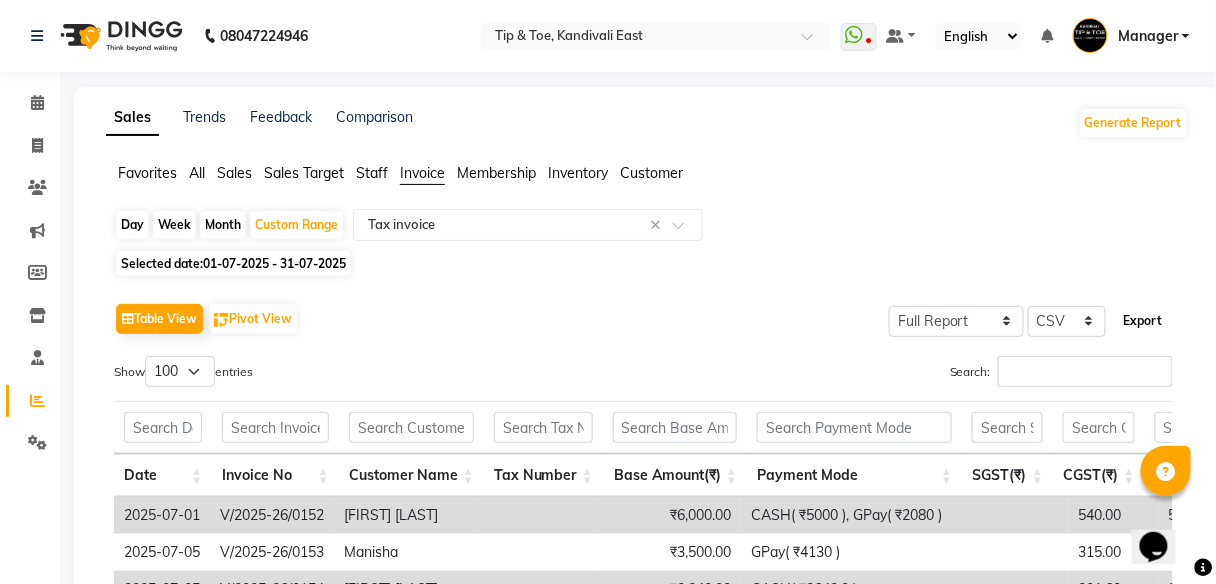 click on "Export" 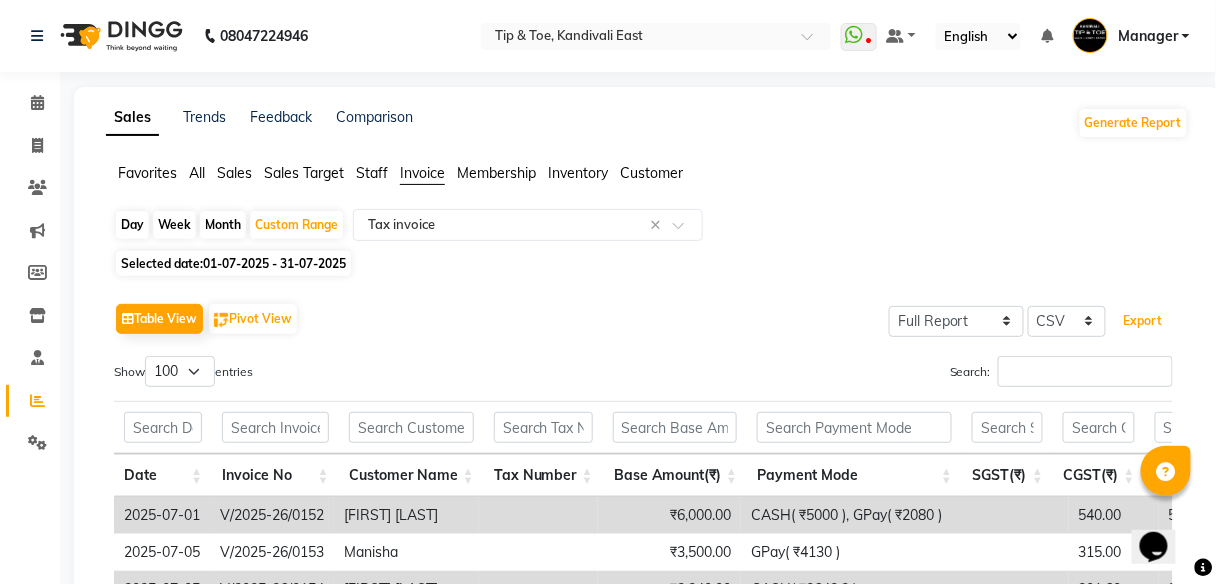 type 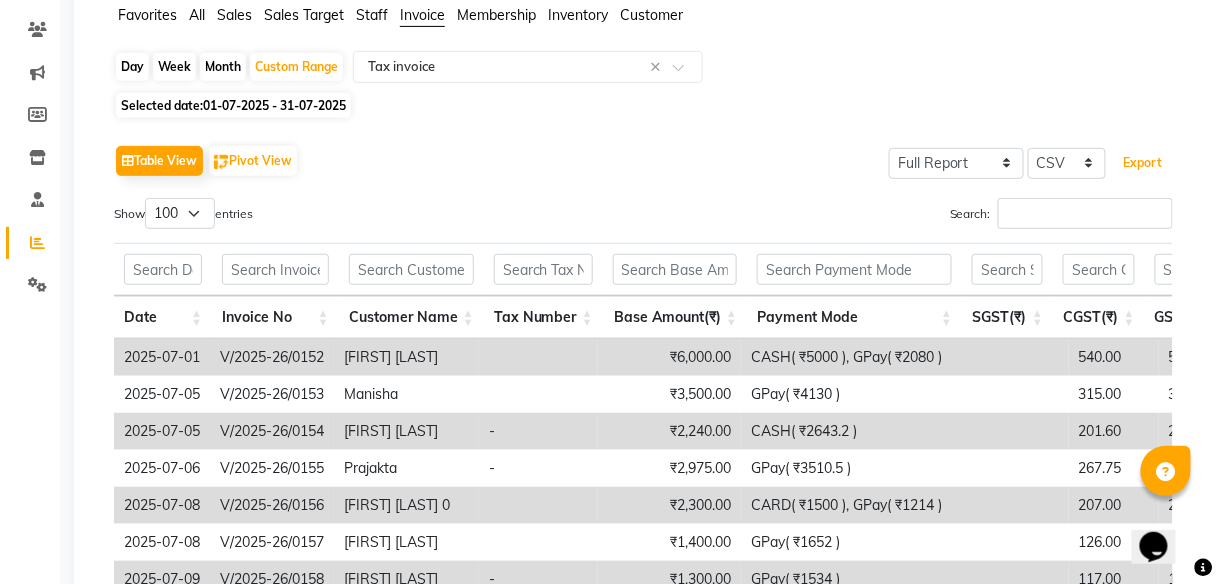 scroll, scrollTop: 472, scrollLeft: 0, axis: vertical 